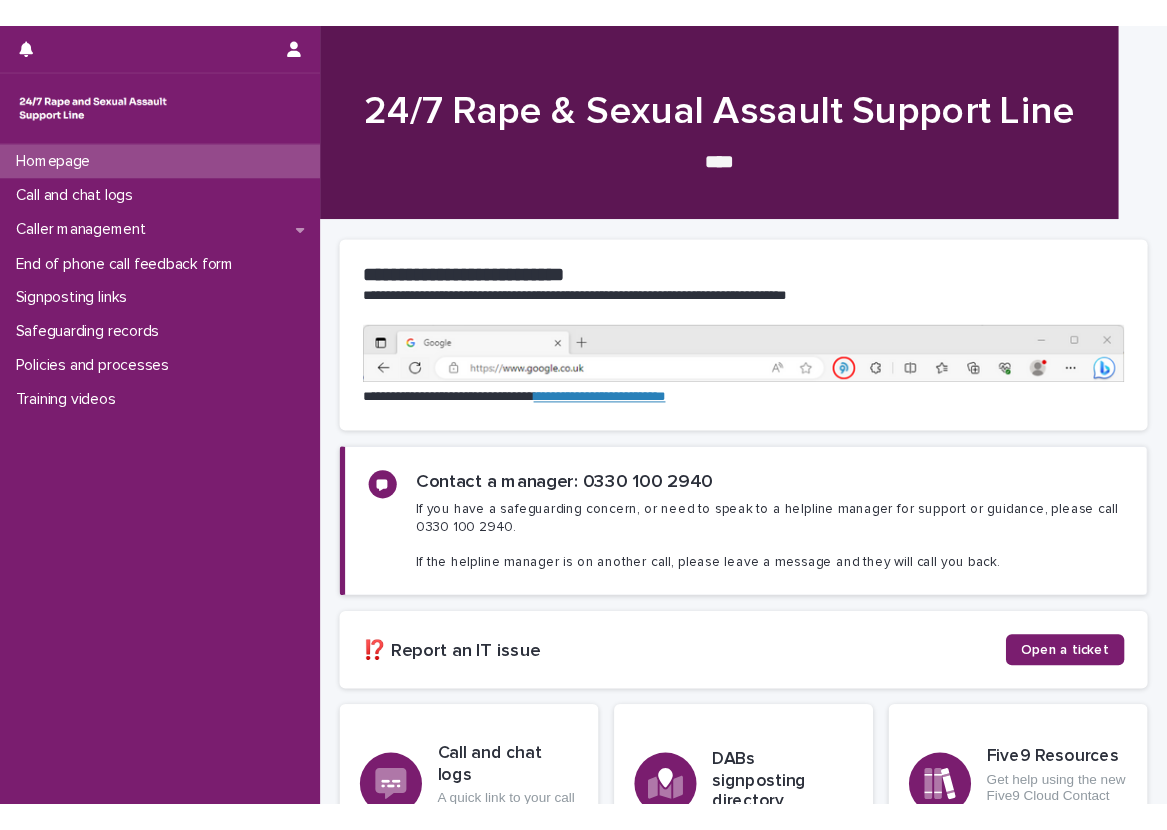 scroll, scrollTop: 0, scrollLeft: 0, axis: both 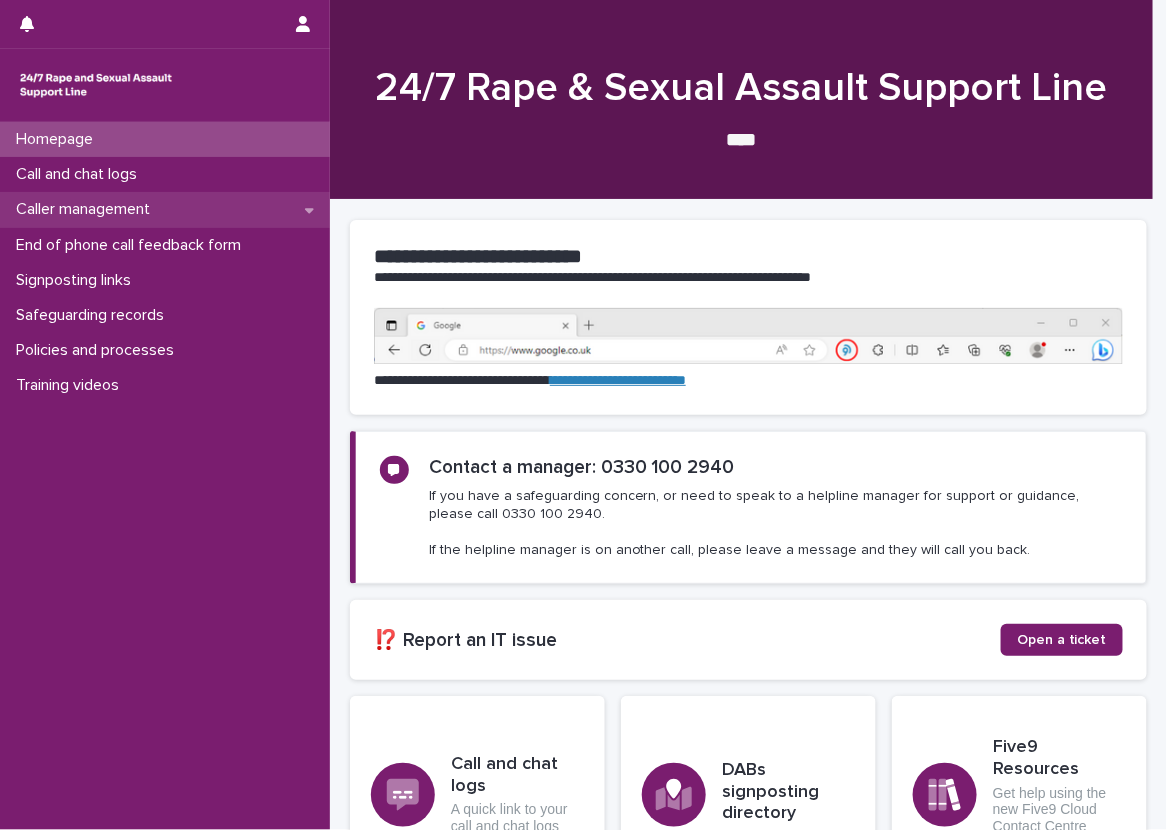 click on "Caller management" at bounding box center (165, 209) 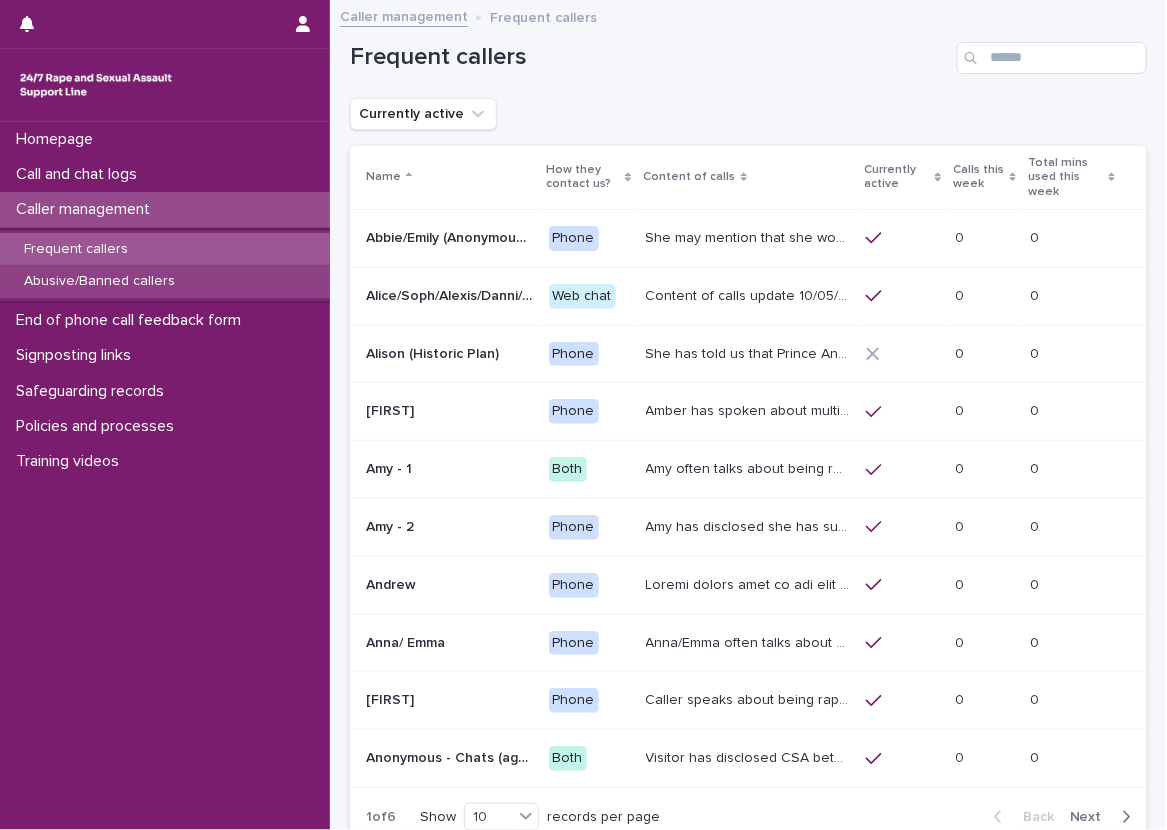 click on "Abusive/Banned callers" at bounding box center (165, 281) 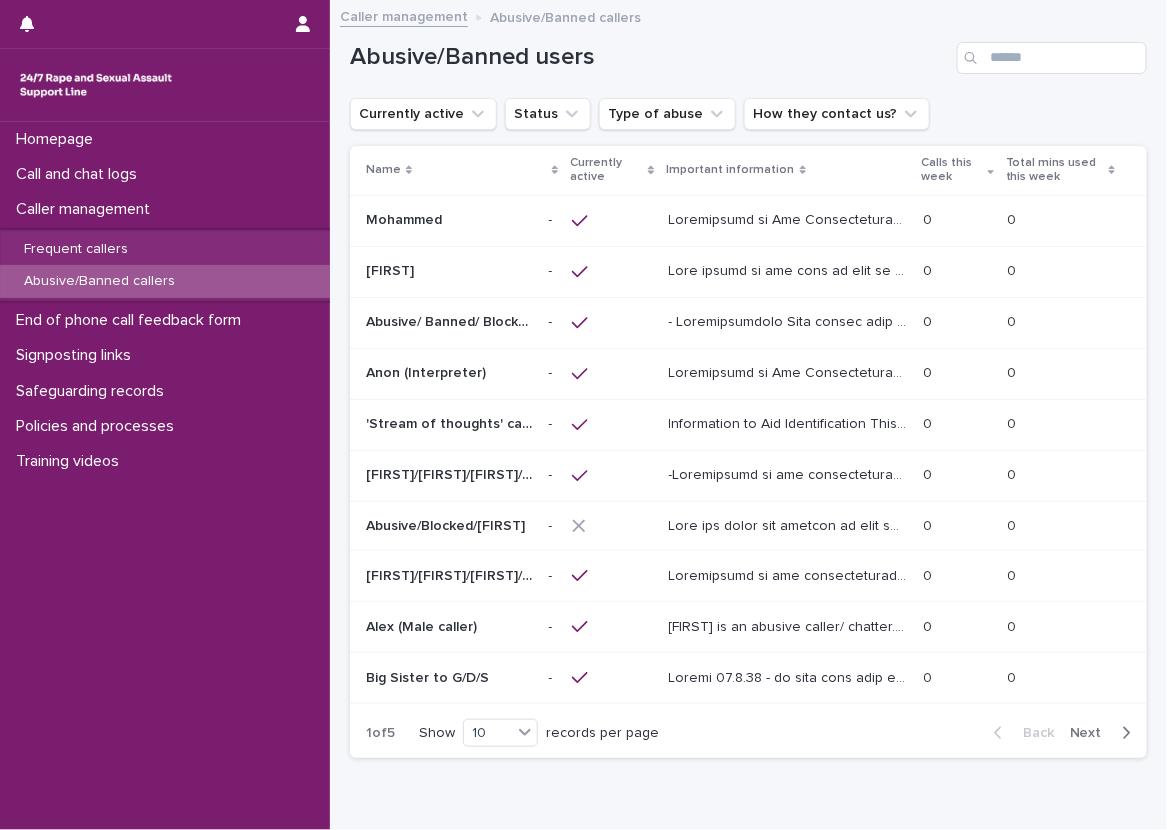 click on "Loading... Saving… Loading... Saving… Abusive/Banned users Currently active Status Type of abuse How they contact us? Name Currently active Important information Calls this week Total mins used this week [FIRST]  [FIRST]    - -     0 0   0 0   [FIRST] [FIRST]    - -     0 0   0 0   Abusive/ Banned/ Blocked [FIRST]/[FIRST]/[FIRST]/[FIRST]  Abusive/ Banned/ Blocked [FIRST]/[FIRST]/[FIRST]/[FIRST]    - -     0 0   0 0   Anon (Interpreter) Anon (Interpreter)   - -     0 0   0 0   'Stream of thoughts' caller/webchat user 'Stream of thoughts' caller/webchat user   - -     0 0   0 0   [FIRST]/[FIRST]/[FIRST]/[FIRST]/[FIRST]/[FIRST]/[FIRST]/[FIRST]/[FIRST]/[FIRST]/[FIRST] [FIRST]/[FIRST]/[FIRST]/[FIRST]/[FIRST]/[FIRST]/[FIRST]/[FIRST]/[FIRST]/[FIRST]/[FIRST]   - -     0 0   0 0   Abusive/Blocked/[FIRST] Abusive/Blocked/[FIRST]   - -     0 0   0 0   Young-sounding caller ([FIRST]/[FIRST]/[FIRST]/[FIRST]/[FIRST])  Young-sounding caller ([FIRST]/[FIRST]/[FIRST]/[FIRST]/[FIRST])    - -     0 0   0 0   [FIRST] (Male caller) [FIRST] (Male caller)   - -     0 0" at bounding box center (748, 438) 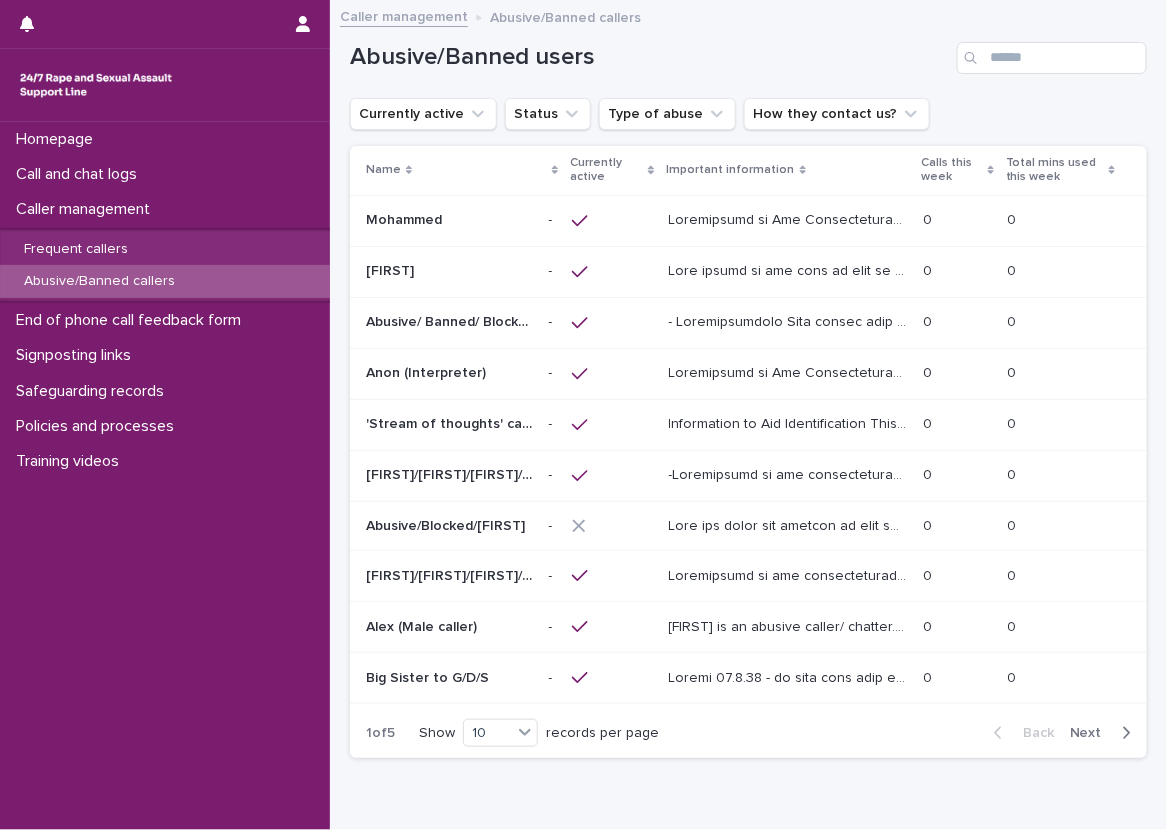 click on "Calls this week" at bounding box center [952, 170] 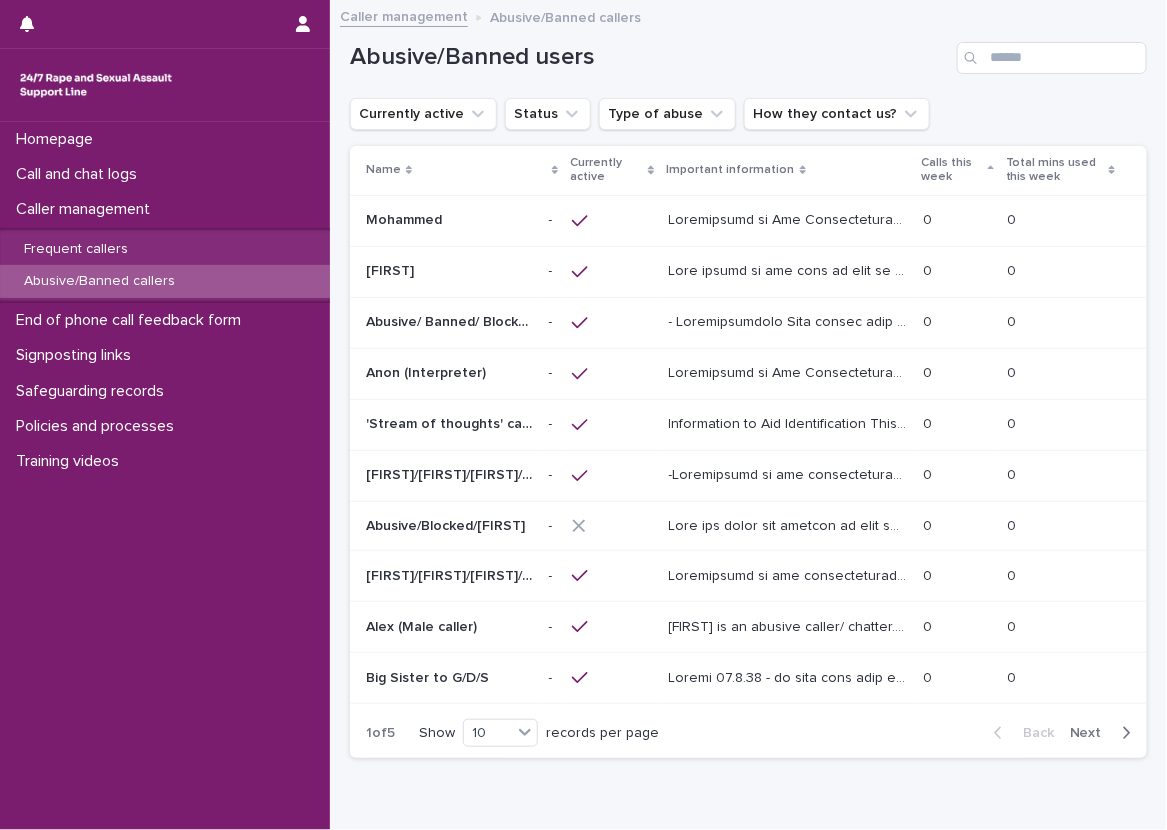 click on "Calls this week" at bounding box center (952, 170) 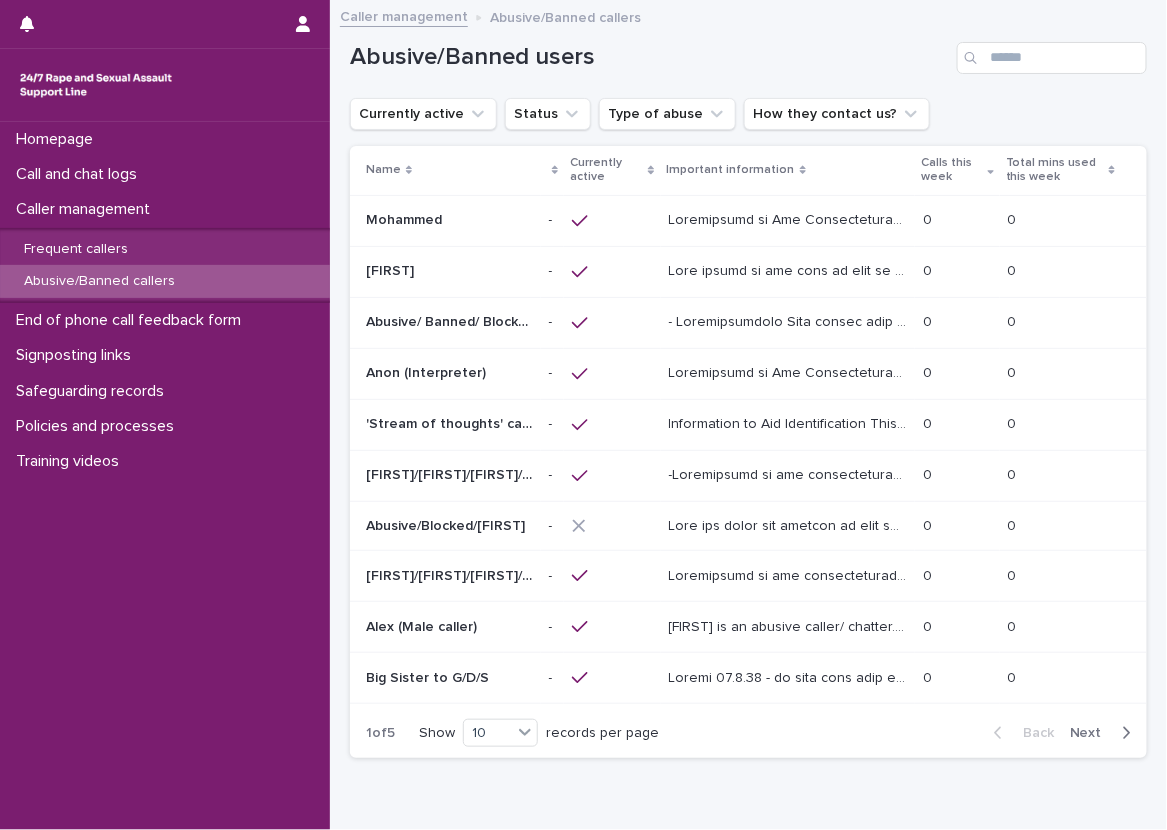 click on "Next" at bounding box center [1092, 733] 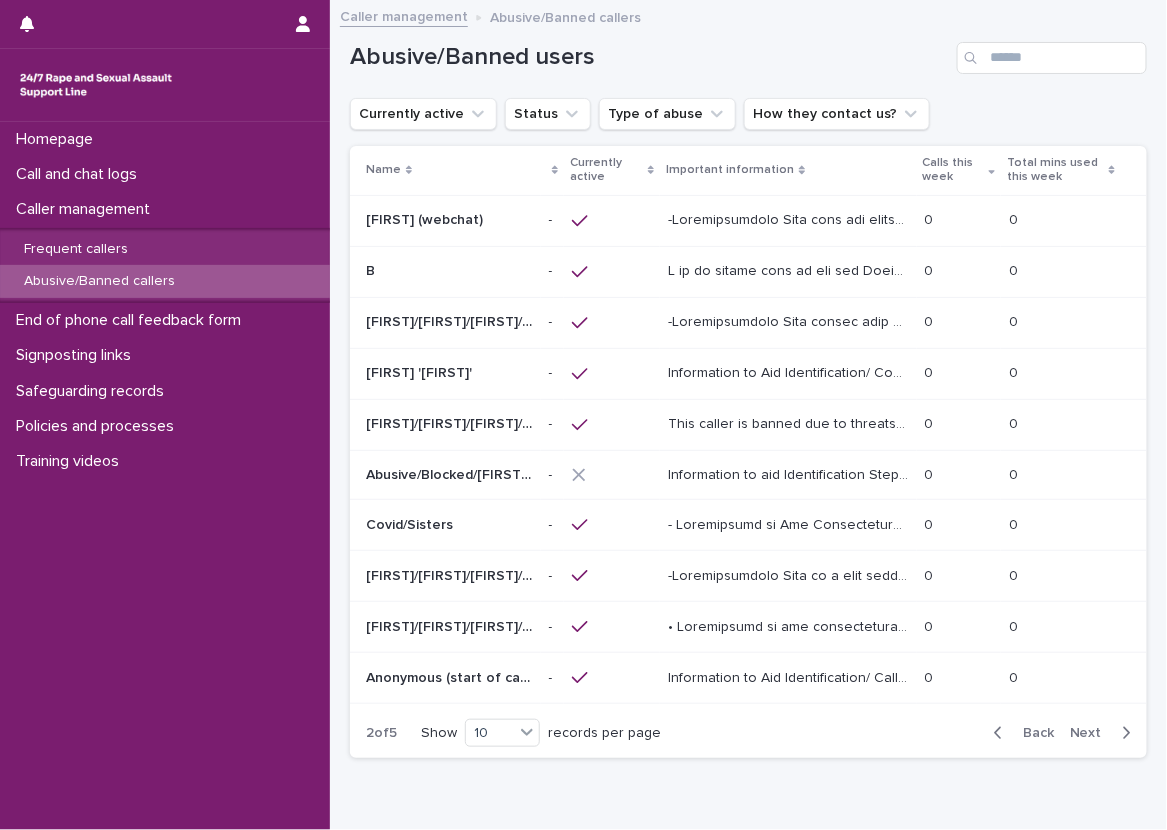 click on "Next" at bounding box center (1092, 733) 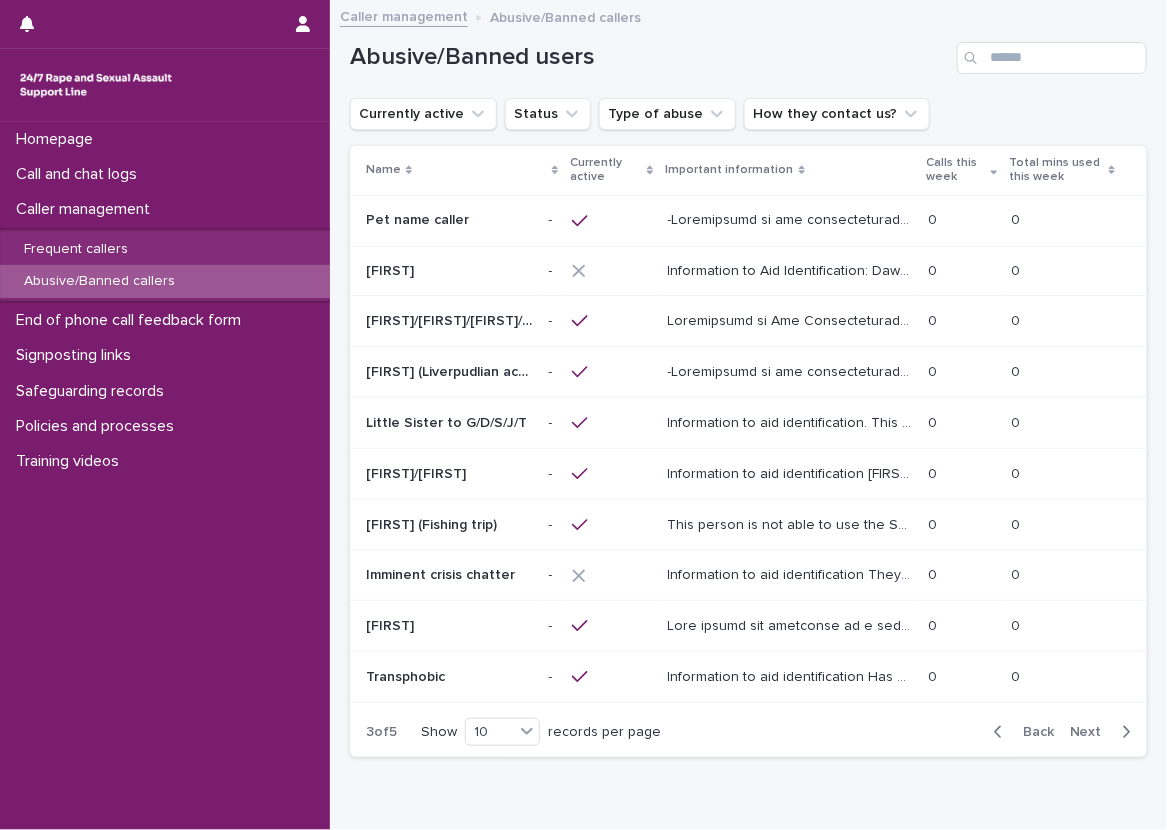 click on "Abusive/Banned callers" at bounding box center [165, 281] 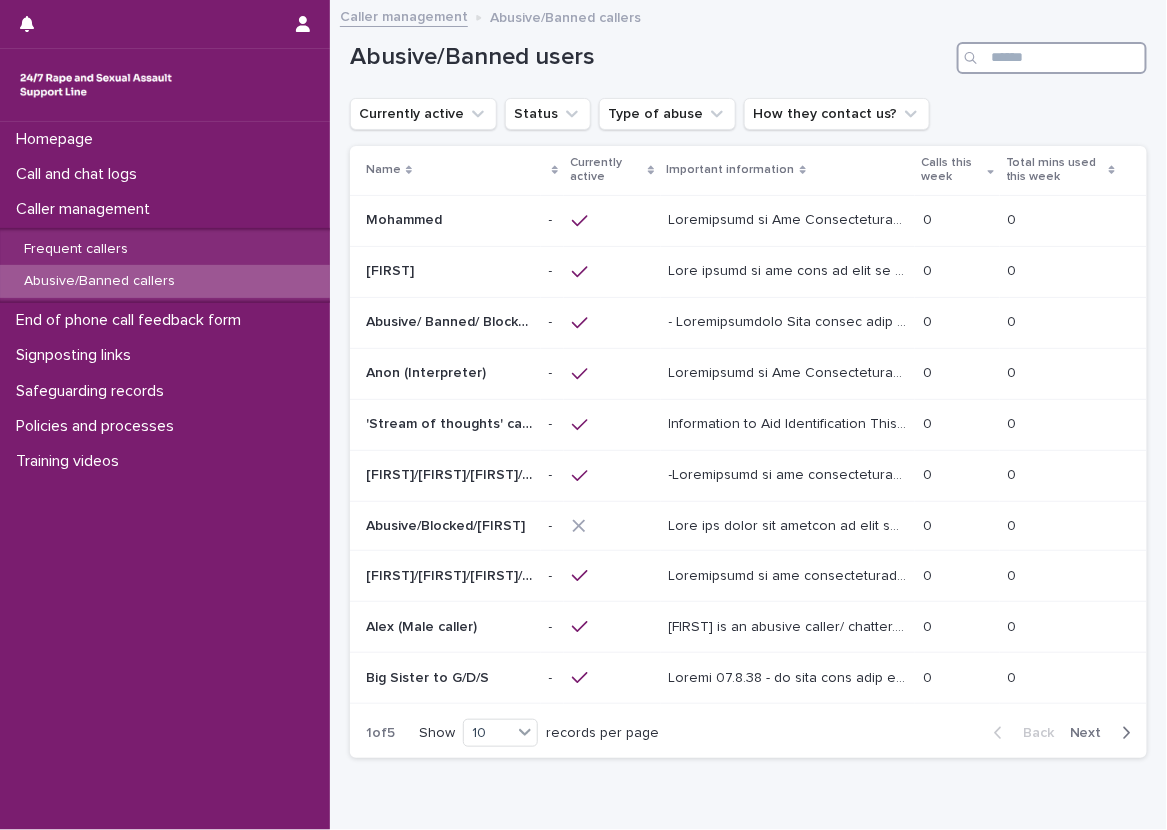 click at bounding box center (1052, 58) 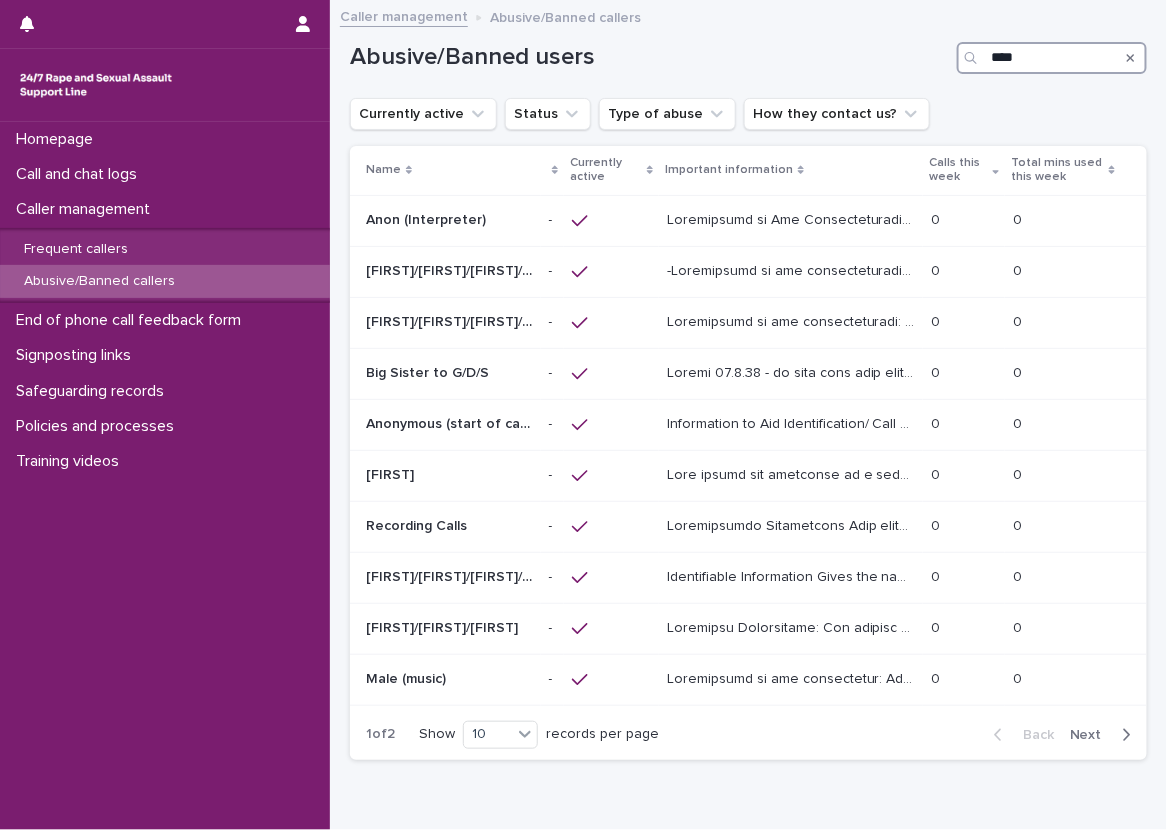 type on "****" 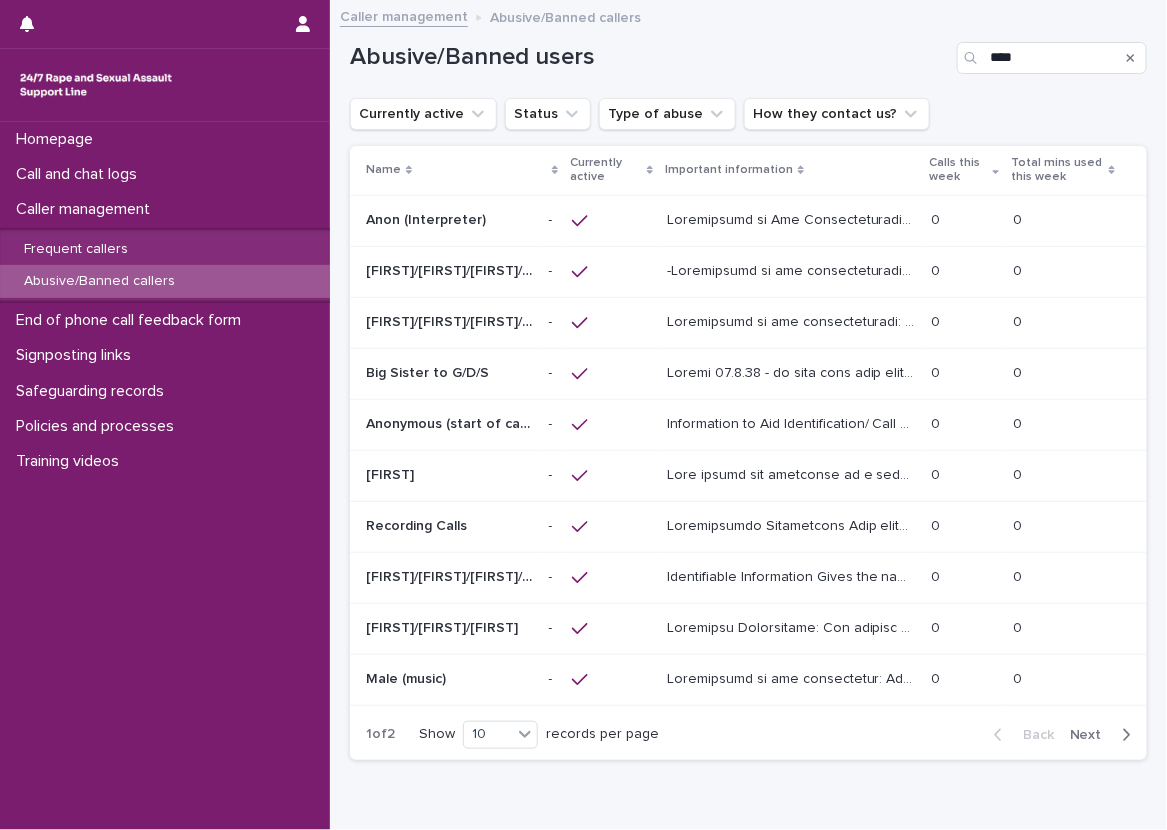 click on "Next" at bounding box center [1092, 735] 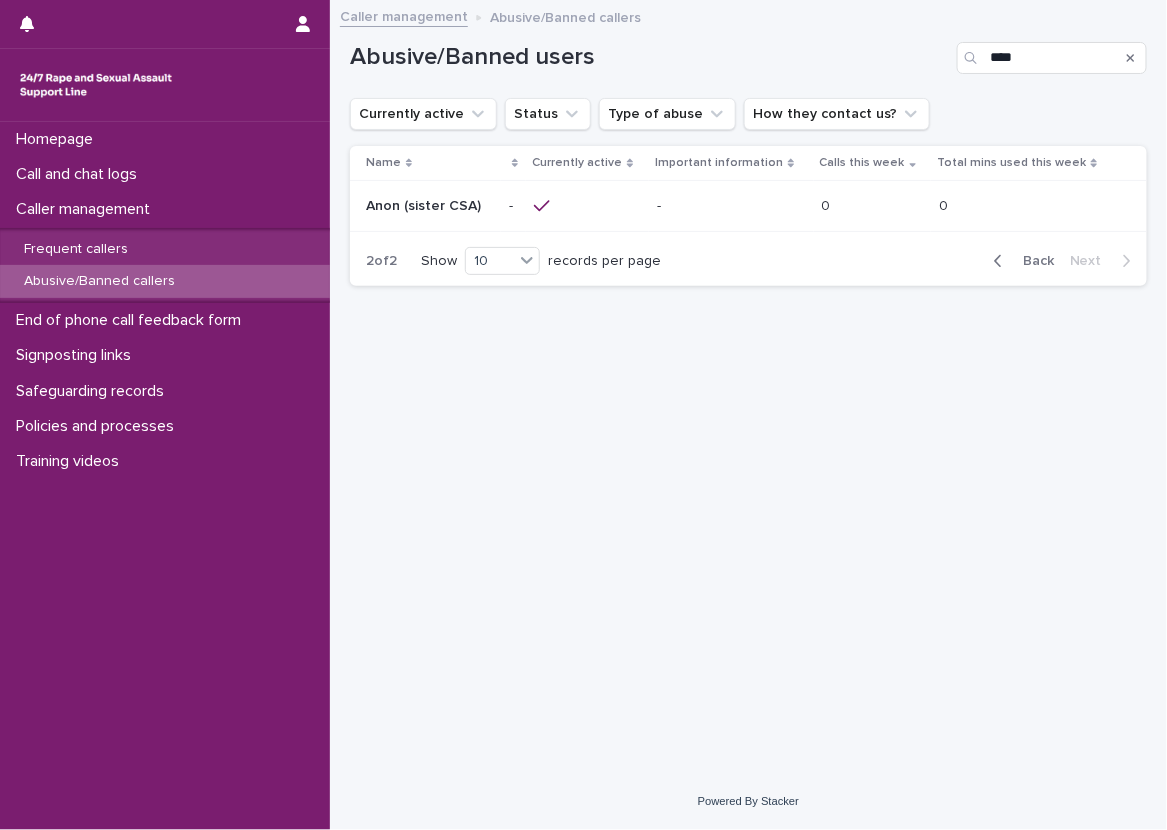 click on "- -" at bounding box center [731, 206] 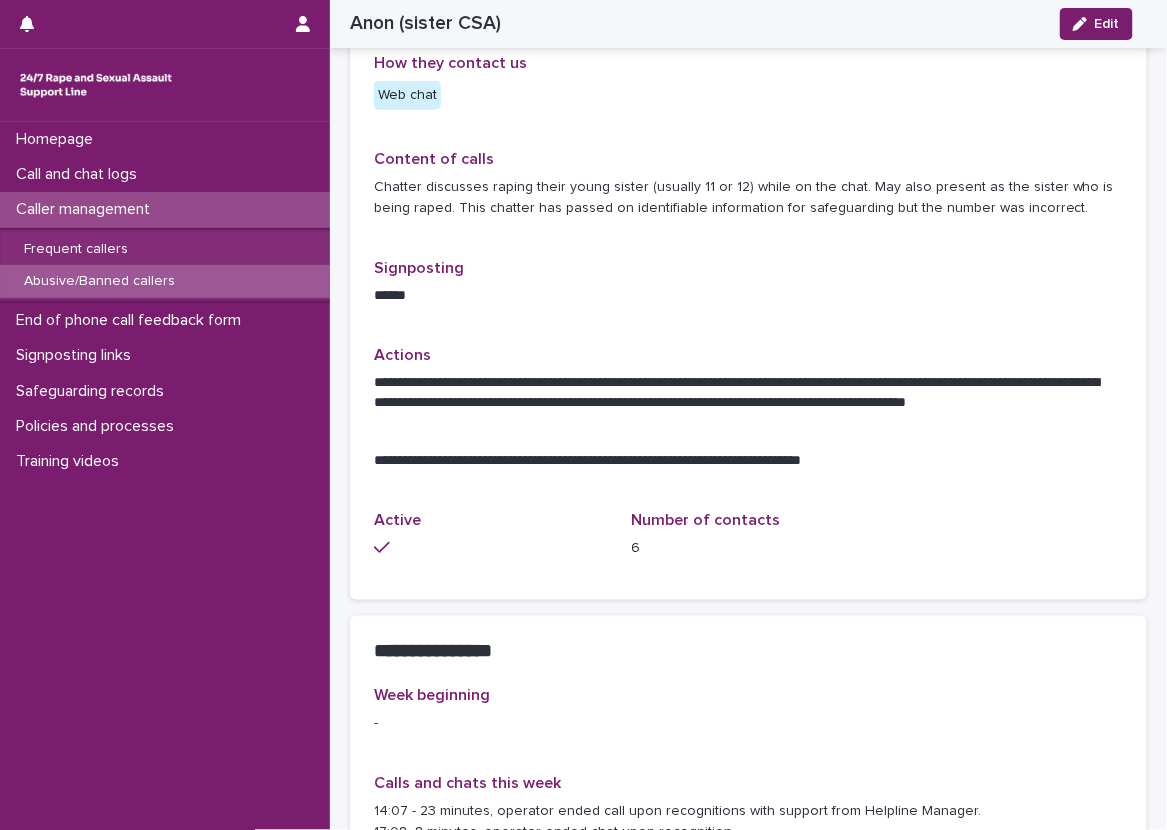 scroll, scrollTop: 644, scrollLeft: 0, axis: vertical 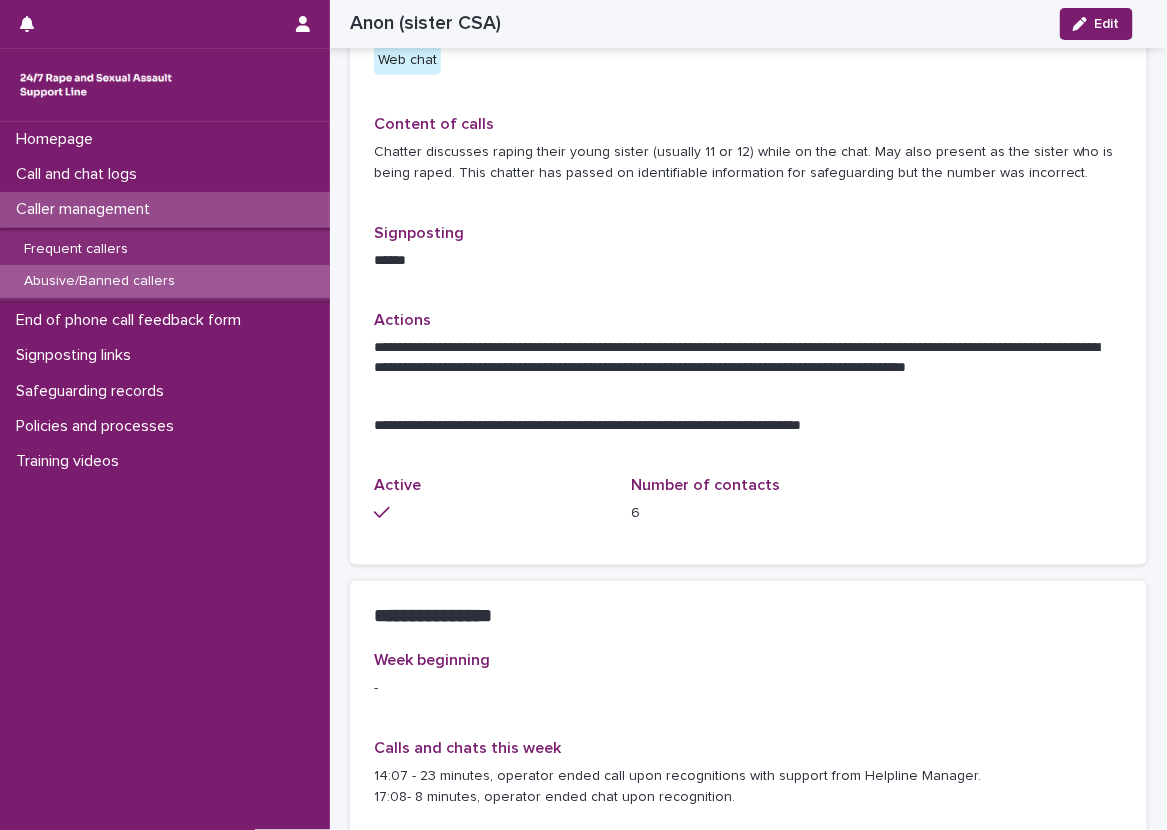 click on "******" at bounding box center [741, 261] 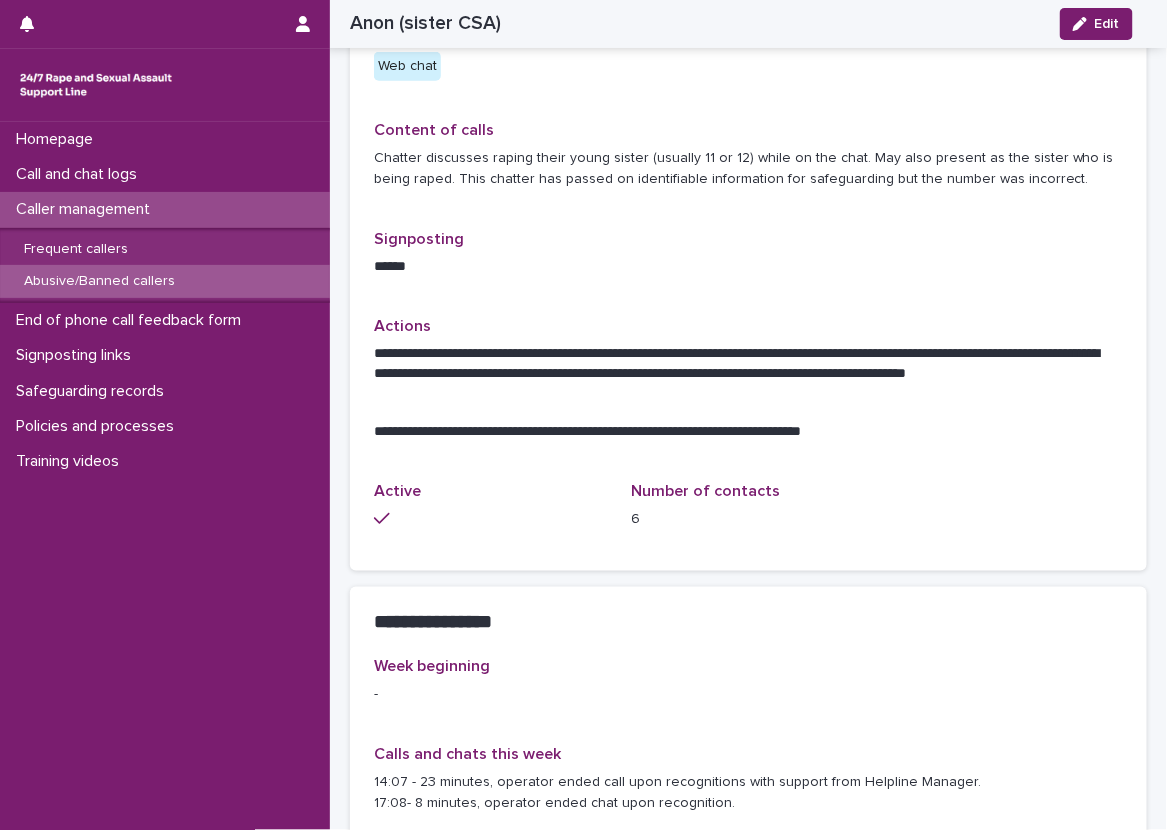 scroll, scrollTop: 630, scrollLeft: 0, axis: vertical 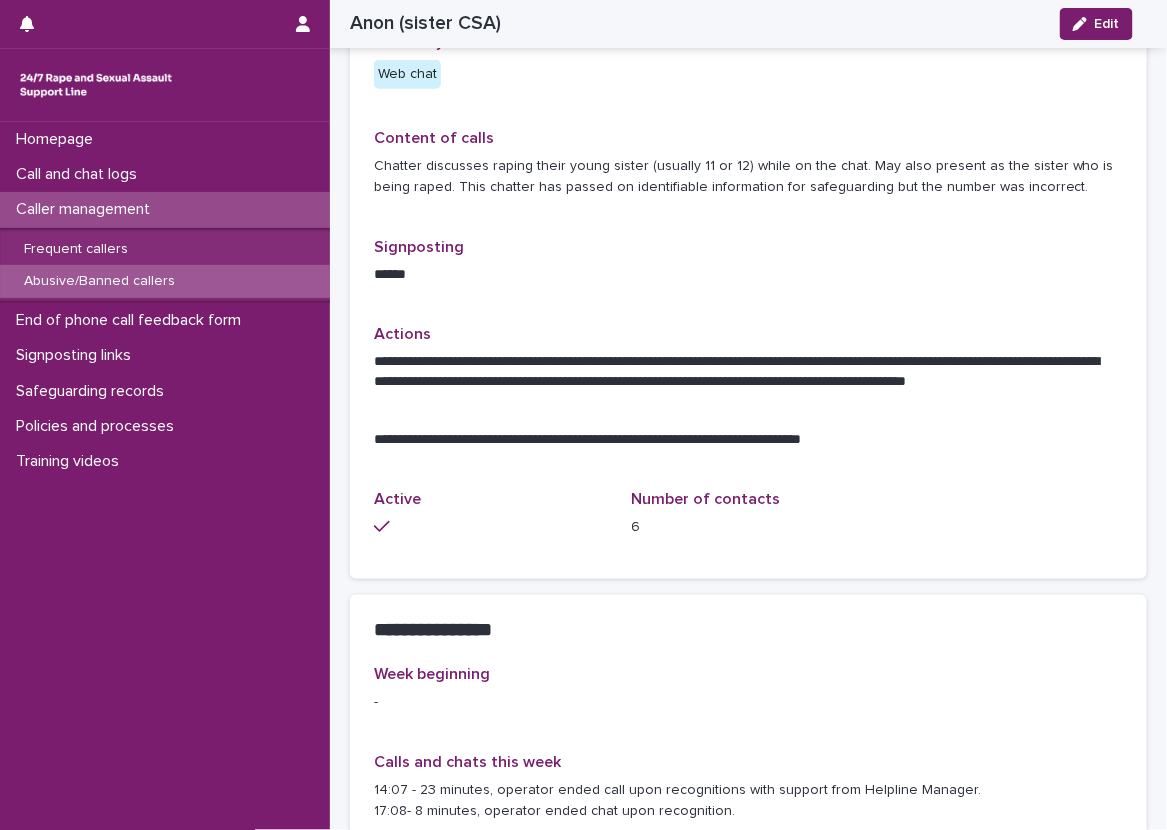 click on "******" at bounding box center (741, 275) 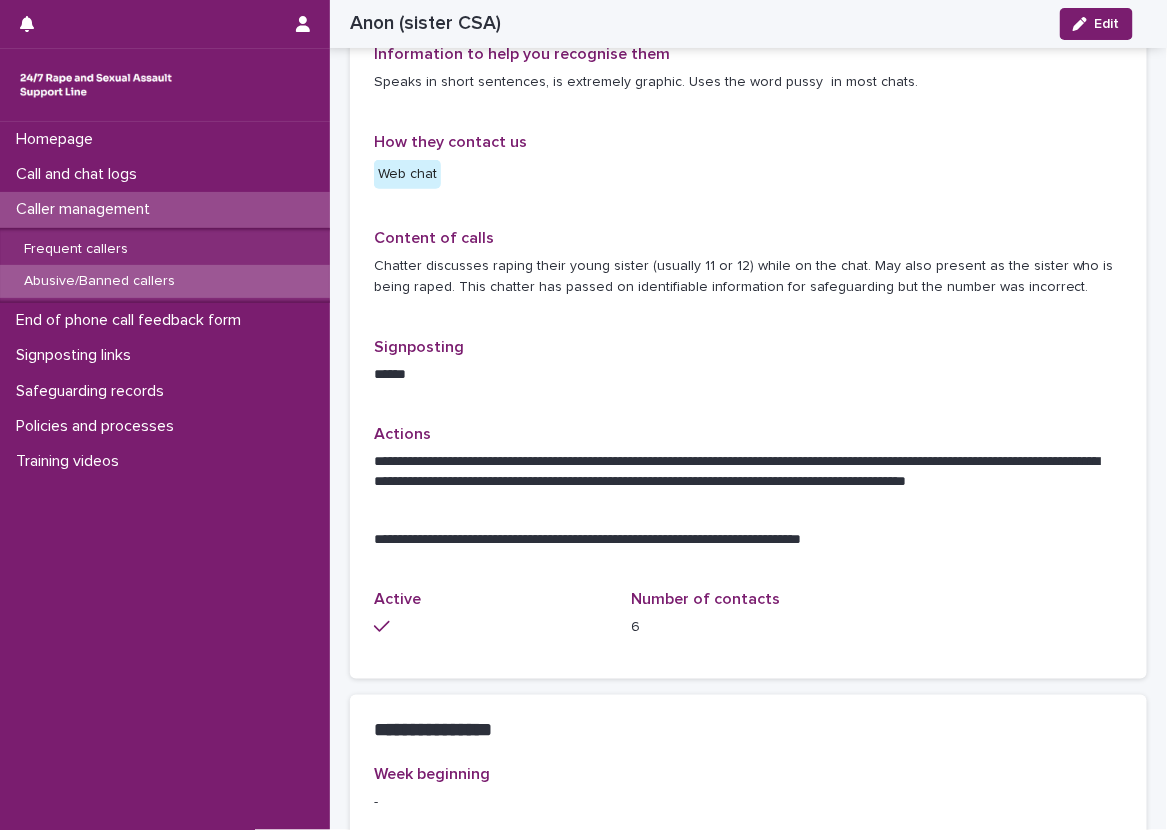 scroll, scrollTop: 630, scrollLeft: 0, axis: vertical 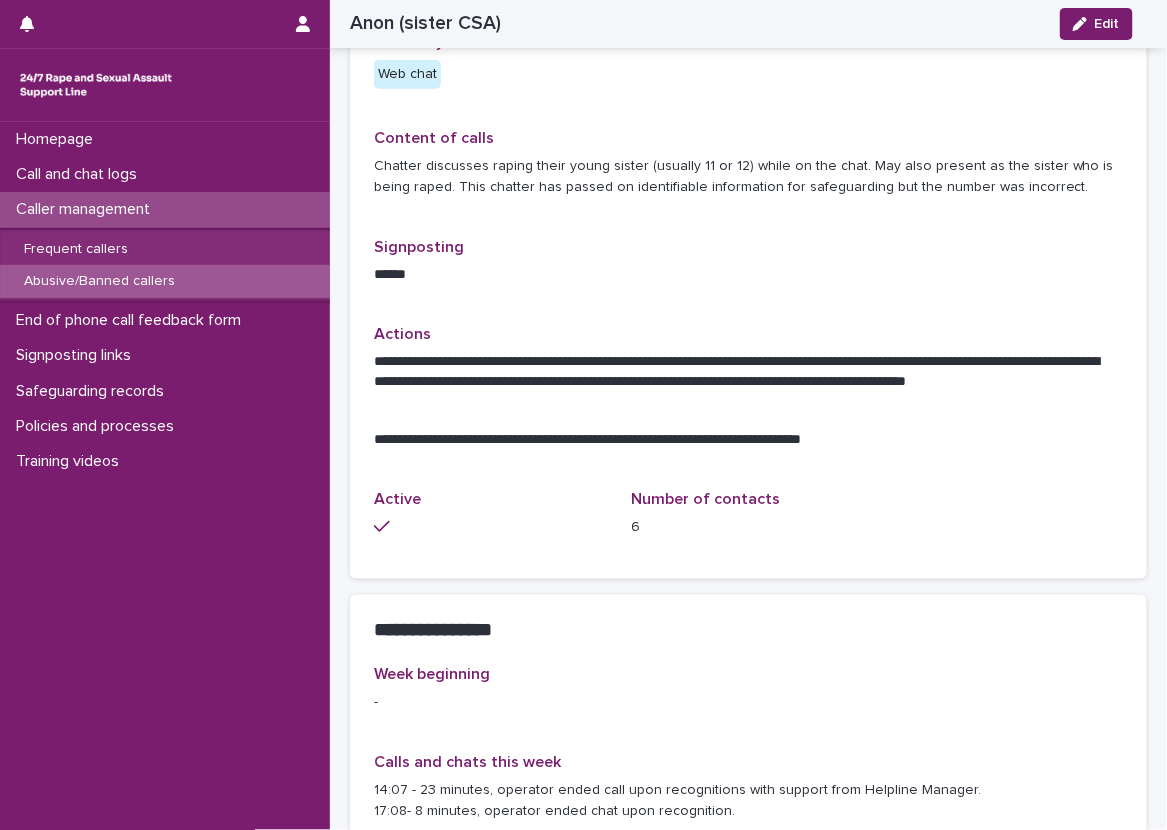click on "**********" at bounding box center [748, 158] 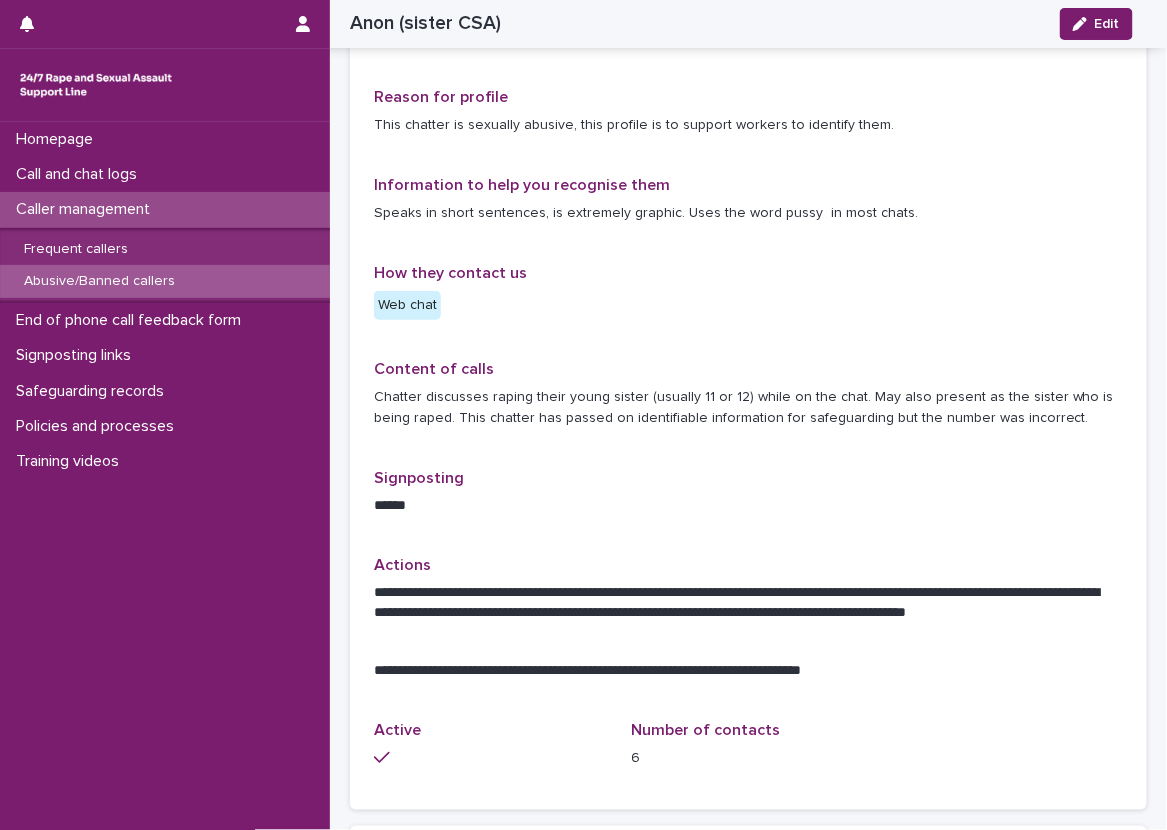 scroll, scrollTop: 400, scrollLeft: 0, axis: vertical 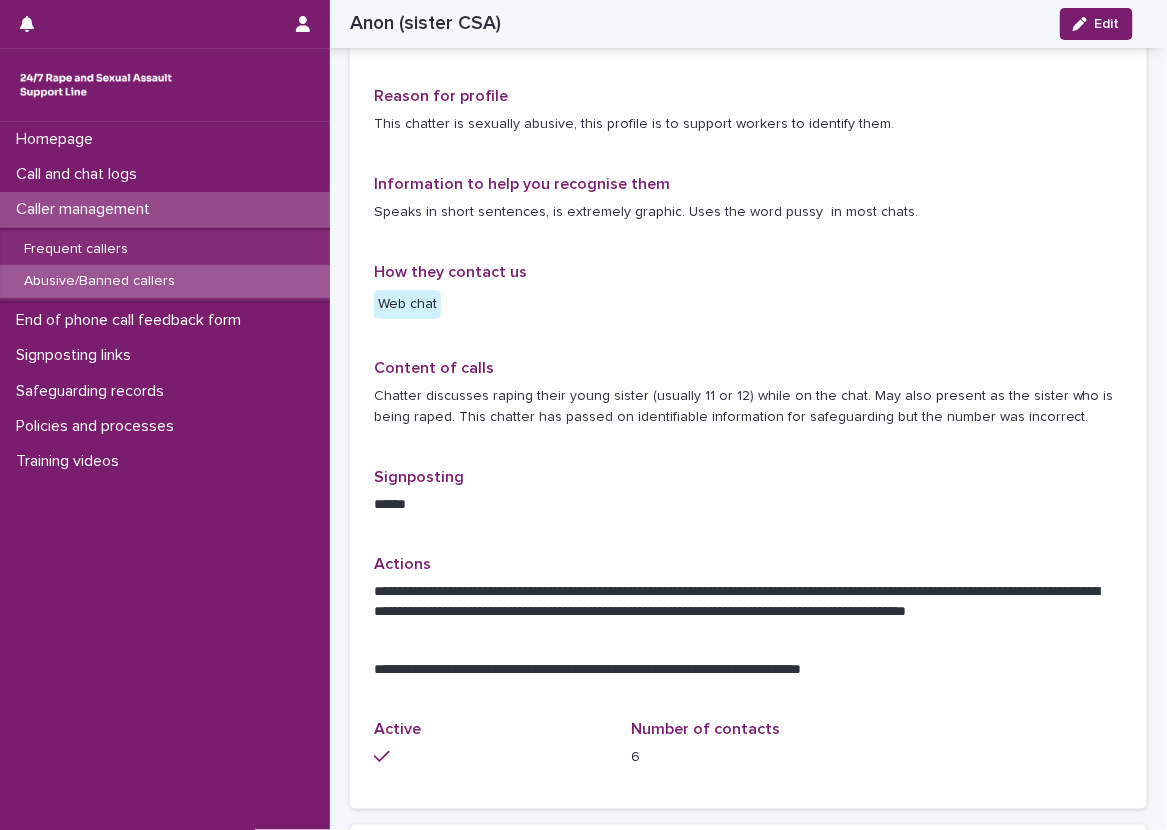 click on "This chatter is sexually abusive, this profile is to support workers to identify them." at bounding box center (748, 124) 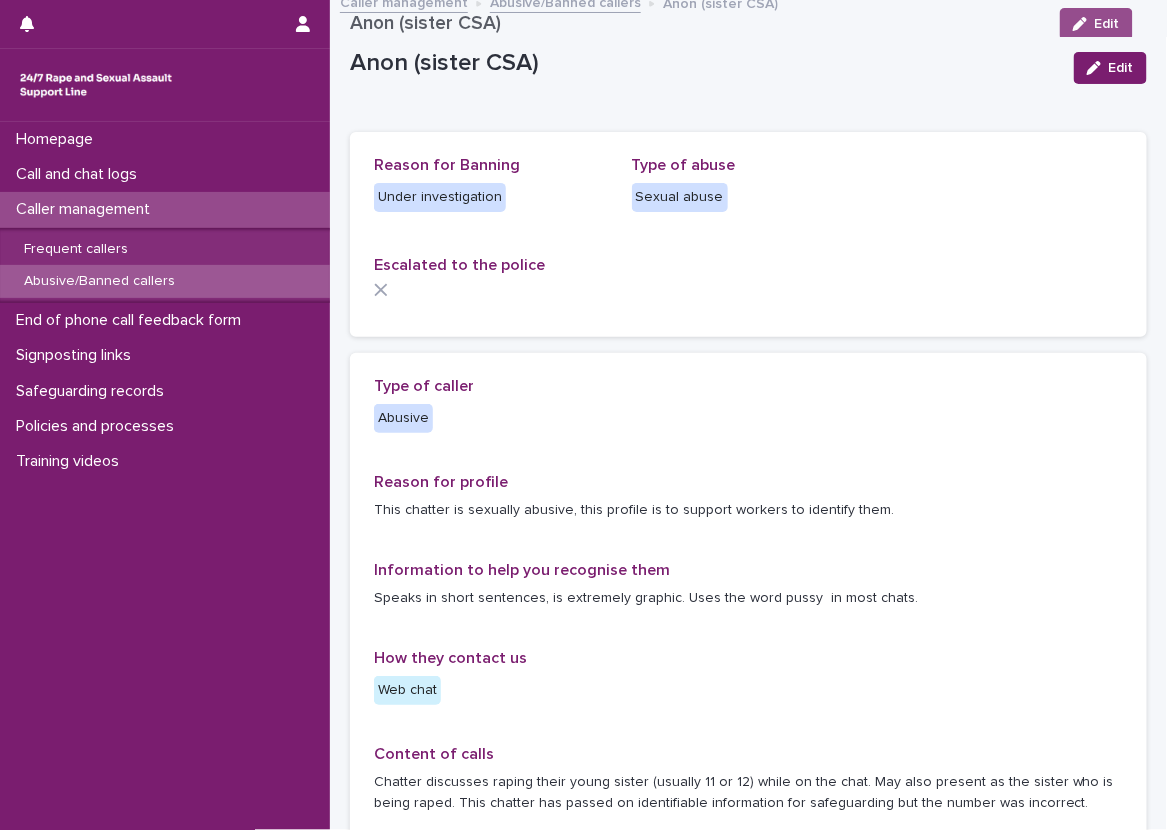 scroll, scrollTop: 0, scrollLeft: 0, axis: both 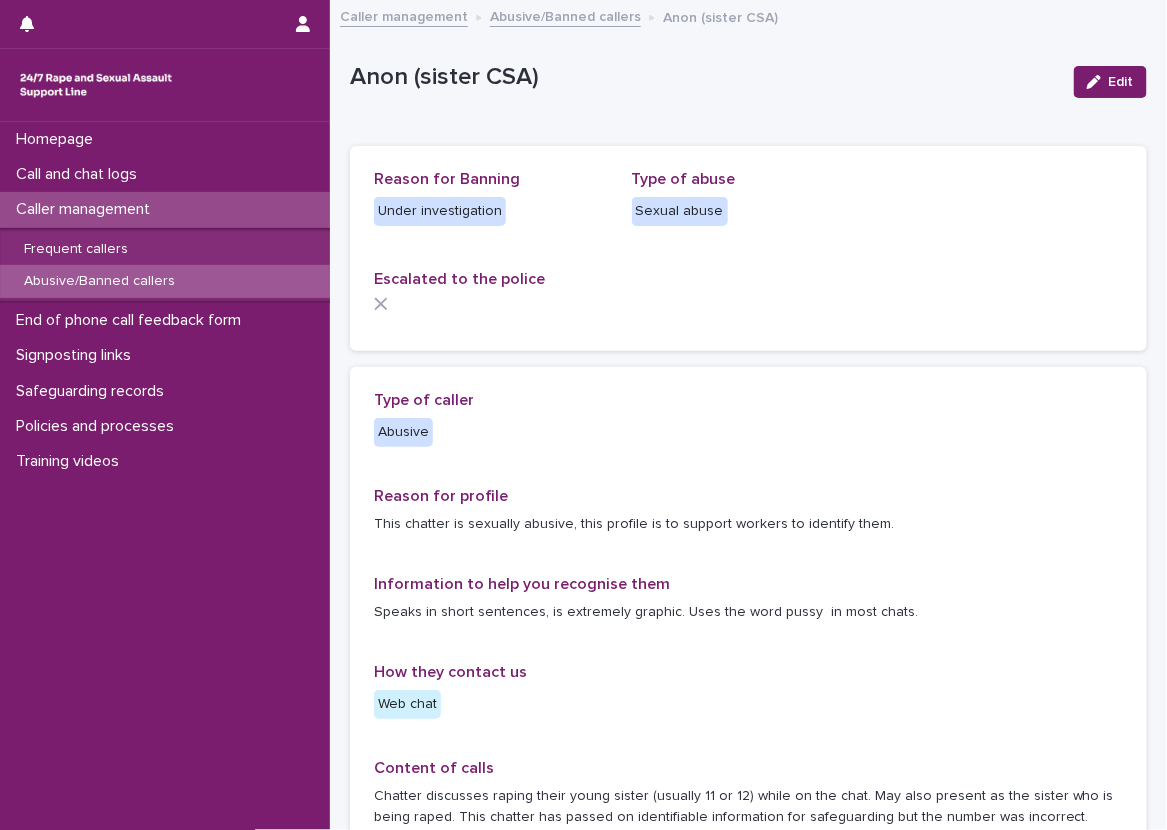 click on "Abusive/Banned callers" at bounding box center [165, 281] 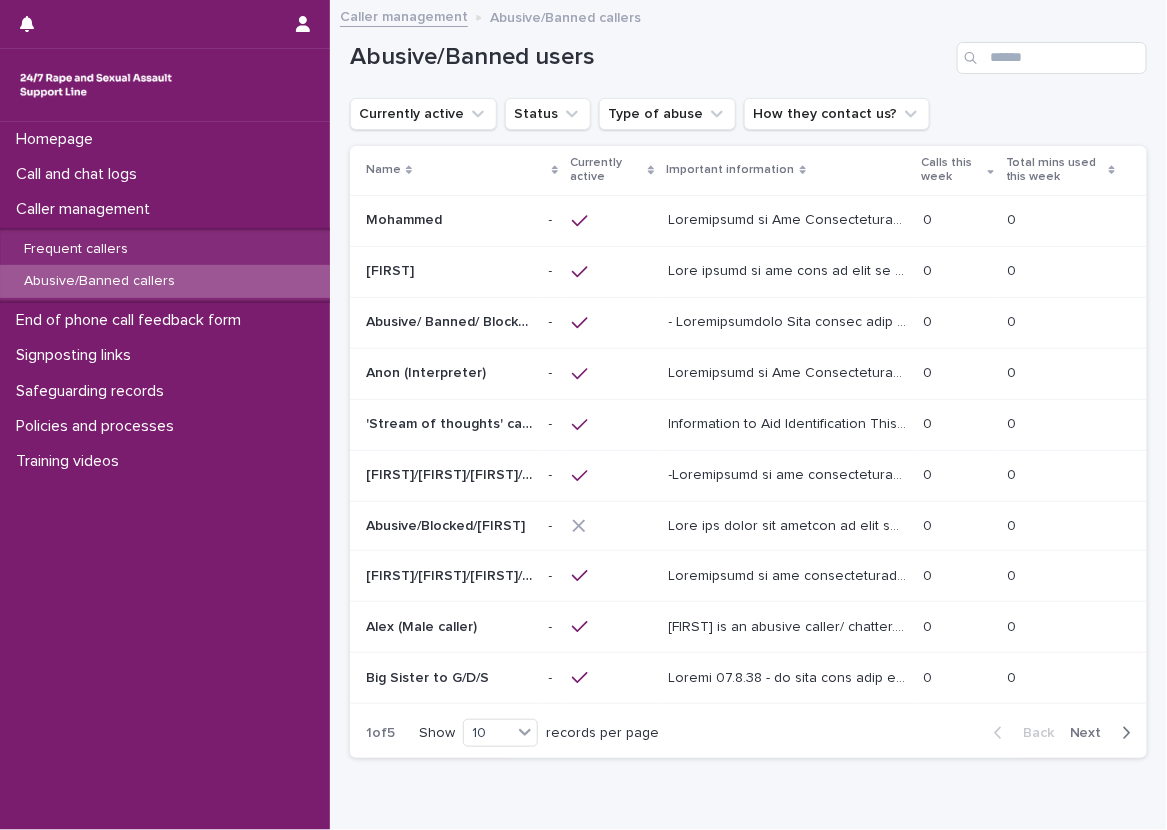 click on "Loading... Saving… Loading... Saving… Abusive/Banned users Currently active Status Type of abuse How they contact us? Name Currently active Important information Calls this week Total mins used this week [FIRST]  [FIRST]    - -     0 0   0 0   [FIRST] [FIRST]    - -     0 0   0 0   Abusive/ Banned/ Blocked [FIRST]/[FIRST]/[FIRST]/[FIRST]  Abusive/ Banned/ Blocked [FIRST]/[FIRST]/[FIRST]/[FIRST]    - -     0 0   0 0   Anon (Interpreter) Anon (Interpreter)   - -     0 0   0 0   'Stream of thoughts' caller/webchat user 'Stream of thoughts' caller/webchat user   - -     0 0   0 0   [FIRST]/[FIRST]/[FIRST]/[FIRST]/[FIRST]/[FIRST]/[FIRST]/[FIRST]/[FIRST]/[FIRST]/[FIRST] [FIRST]/[FIRST]/[FIRST]/[FIRST]/[FIRST]/[FIRST]/[FIRST]/[FIRST]/[FIRST]/[FIRST]/[FIRST]   - -     0 0   0 0   Abusive/Blocked/[FIRST] Abusive/Blocked/[FIRST]   - -     0 0   0 0   Young-sounding caller ([FIRST]/[FIRST]/[FIRST]/[FIRST]/[FIRST])  Young-sounding caller ([FIRST]/[FIRST]/[FIRST]/[FIRST]/[FIRST])    - -     0 0   0 0   [FIRST] (Male caller) [FIRST] (Male caller)   - -     0 0" at bounding box center (748, 438) 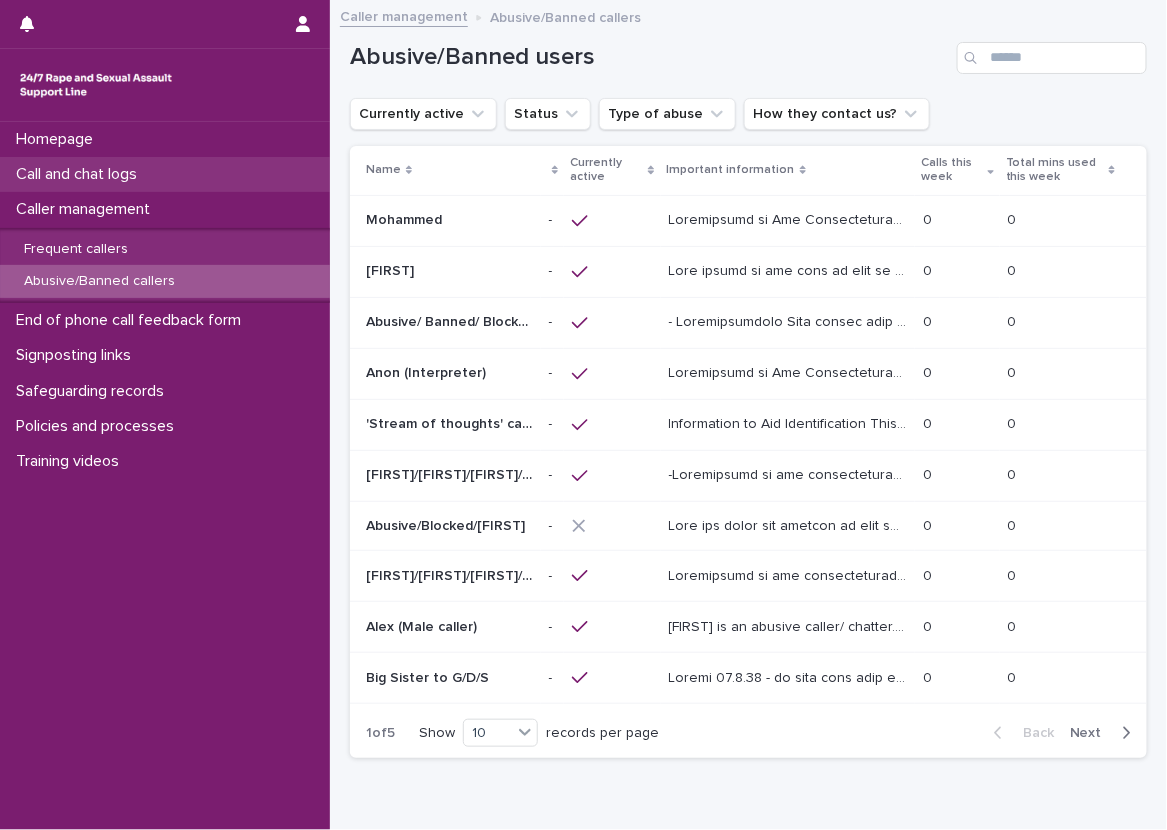 click on "Call and chat logs" at bounding box center [165, 174] 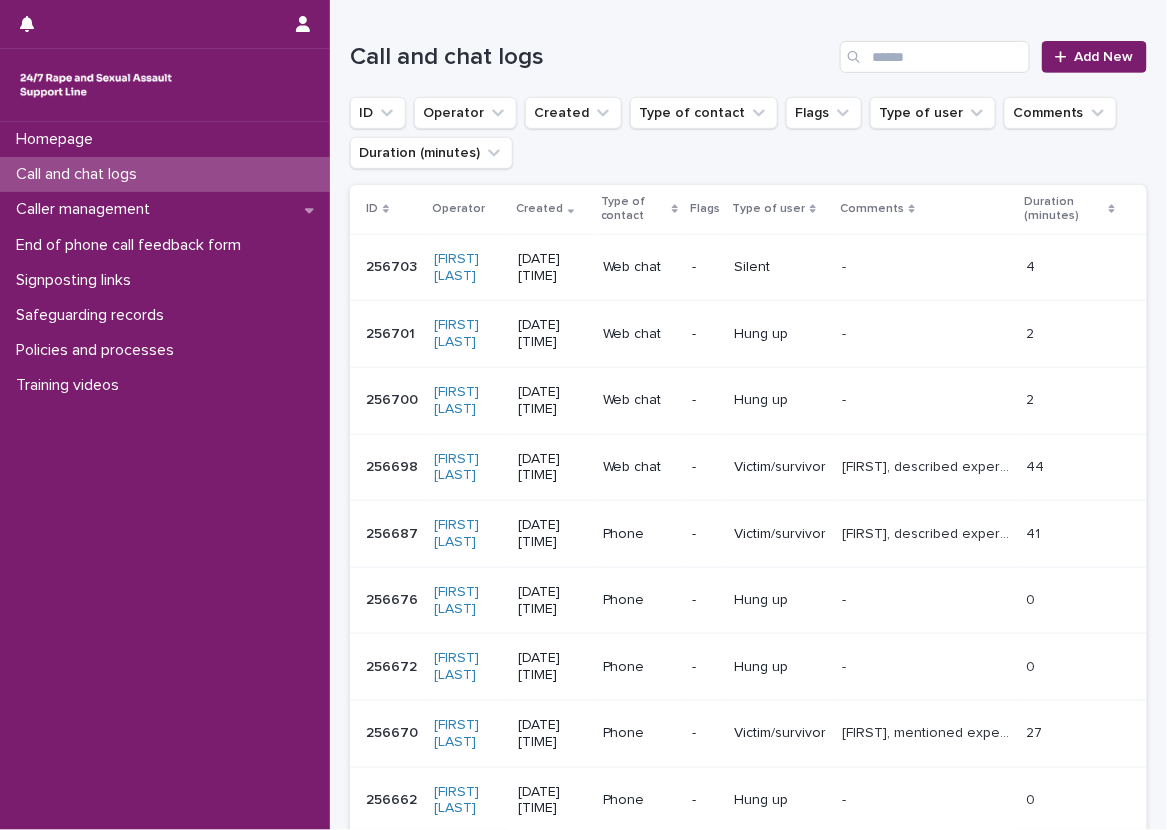 scroll, scrollTop: 200, scrollLeft: 0, axis: vertical 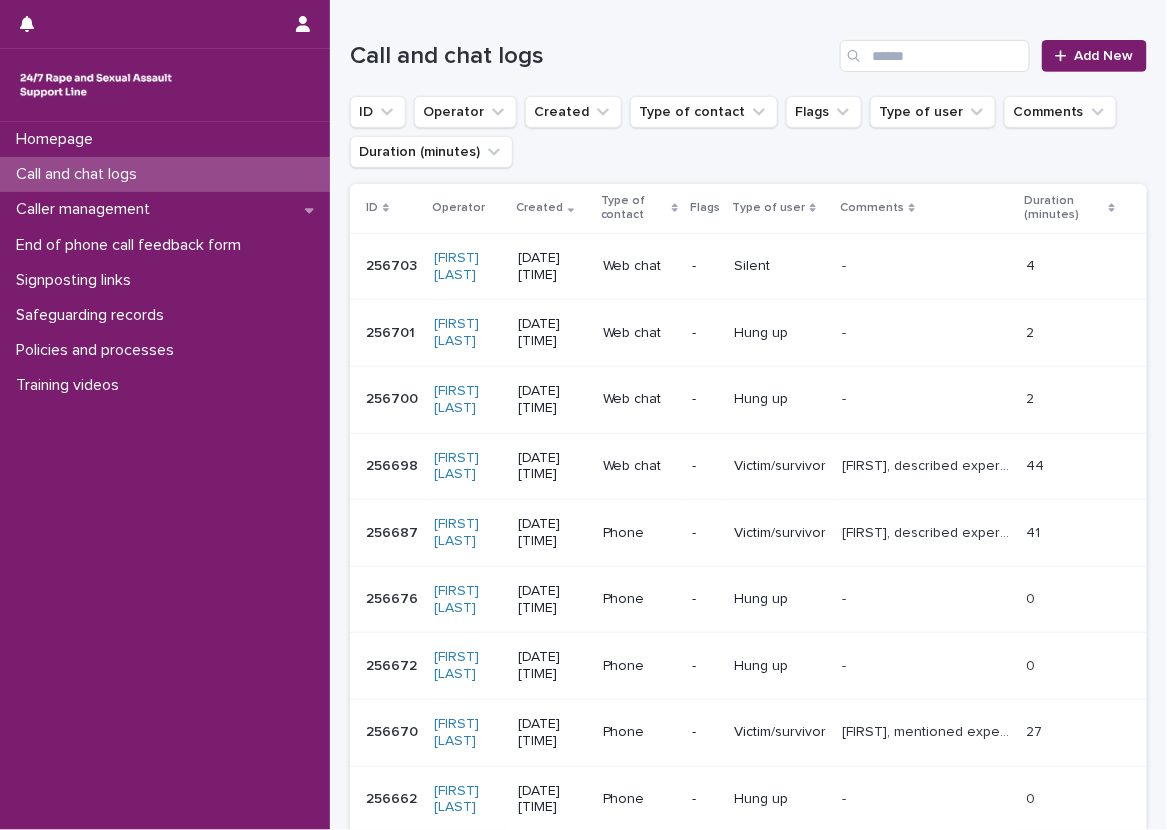 click on "Loading... Saving… Loading... Saving… Call and chat logs Add New ID Operator Created Type of contact Flags Type of user Comments Duration (minutes) ID Operator Created Type of contact Flags Type of user Comments Duration (minutes) 256703 256703   [FIRST] [LAST]   [DATE] [TIME] Web chat - Silent - -   4 4   256701 256701   [FIRST] [LAST]   [DATE] [TIME] Web chat - Hung up - -   2 2   256700 256700   [FIRST] [LAST]   [DATE] [TIME] Web chat - Hung up - -   2 2   256698 256698   [FIRST] [LAST]   [DATE] [TIME] Web chat - Victim/survivor [FIRST], described experiencing sexual violence perpetrated by their ex-boyfriend, explored thoughts and feelings and operator gave emotional support, operator explored options for support with the caller. [FIRST], described experiencing sexual violence perpetrated by their ex-boyfriend, explored thoughts and feelings and operator gave emotional support, operator explored options for support with the caller.   44 44   256687 256687   [FIRST] [LAST]   [DATE] [TIME] Phone -   41" at bounding box center (748, 535) 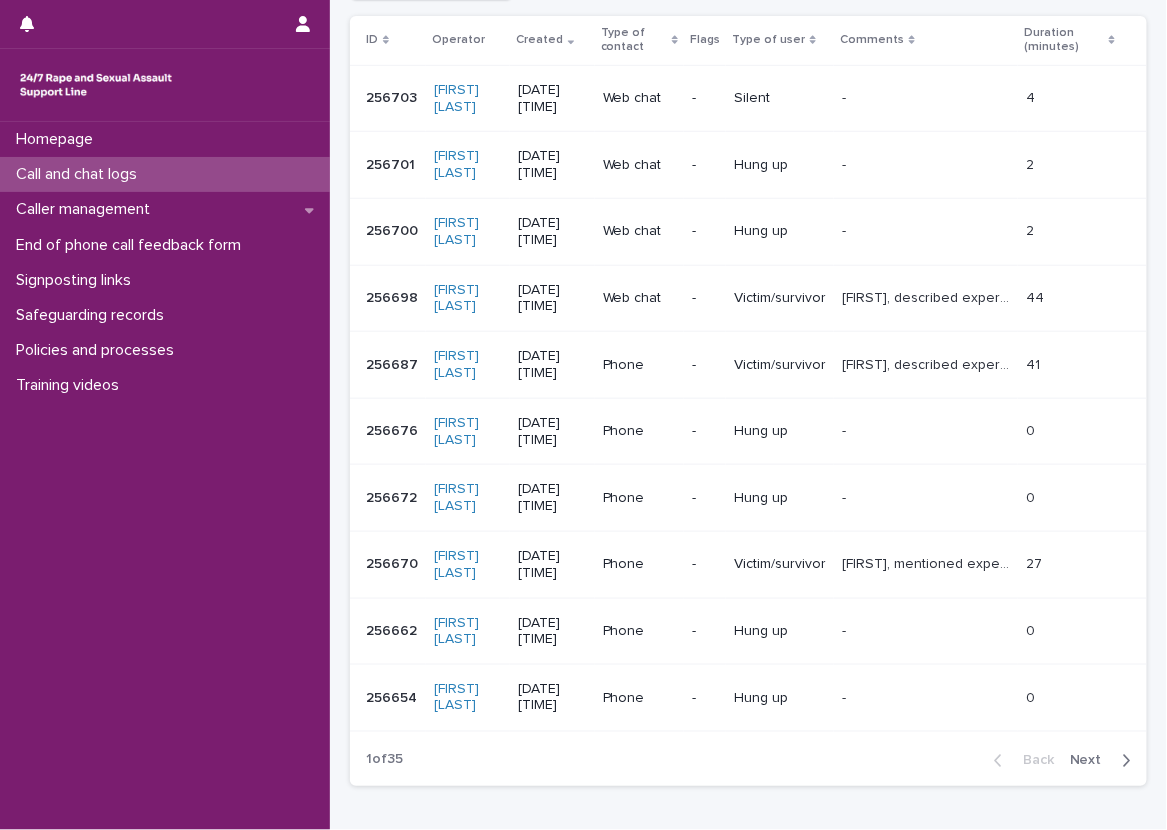 scroll, scrollTop: 400, scrollLeft: 0, axis: vertical 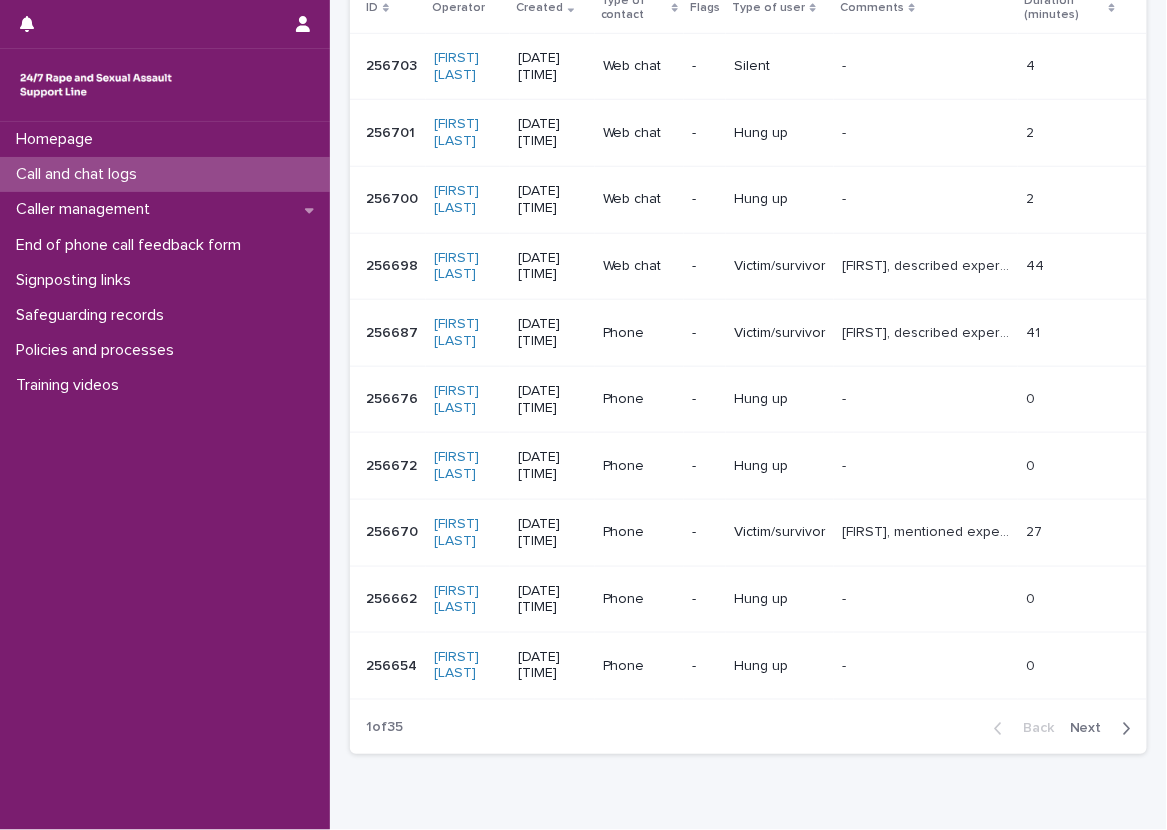 click on "[FIRST], described experiencing sexual violence perpetrated by a doctor, explored thoughts and feelings and operator gave emotional support, talked about reporting and counselling, caller wanted help finding support so operator signposted to Safeline, Survivors Network and AndysManClub." at bounding box center [928, 331] 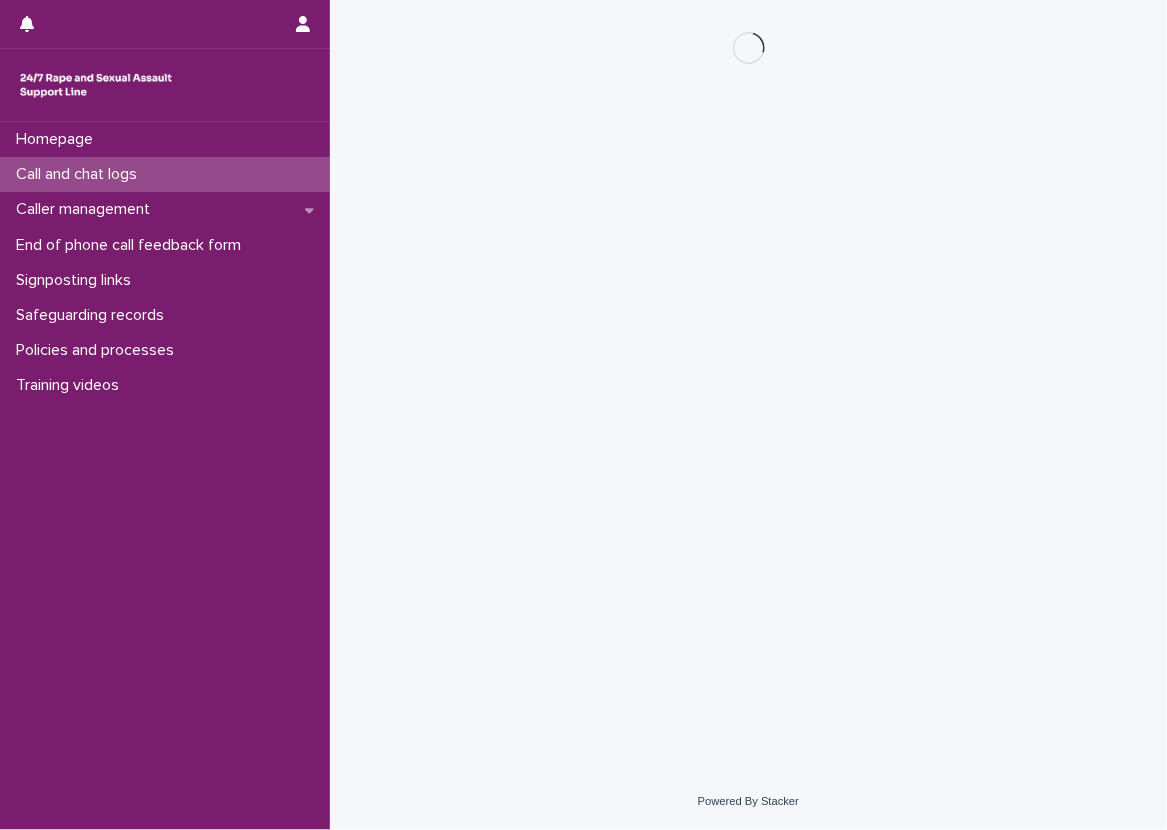 scroll, scrollTop: 0, scrollLeft: 0, axis: both 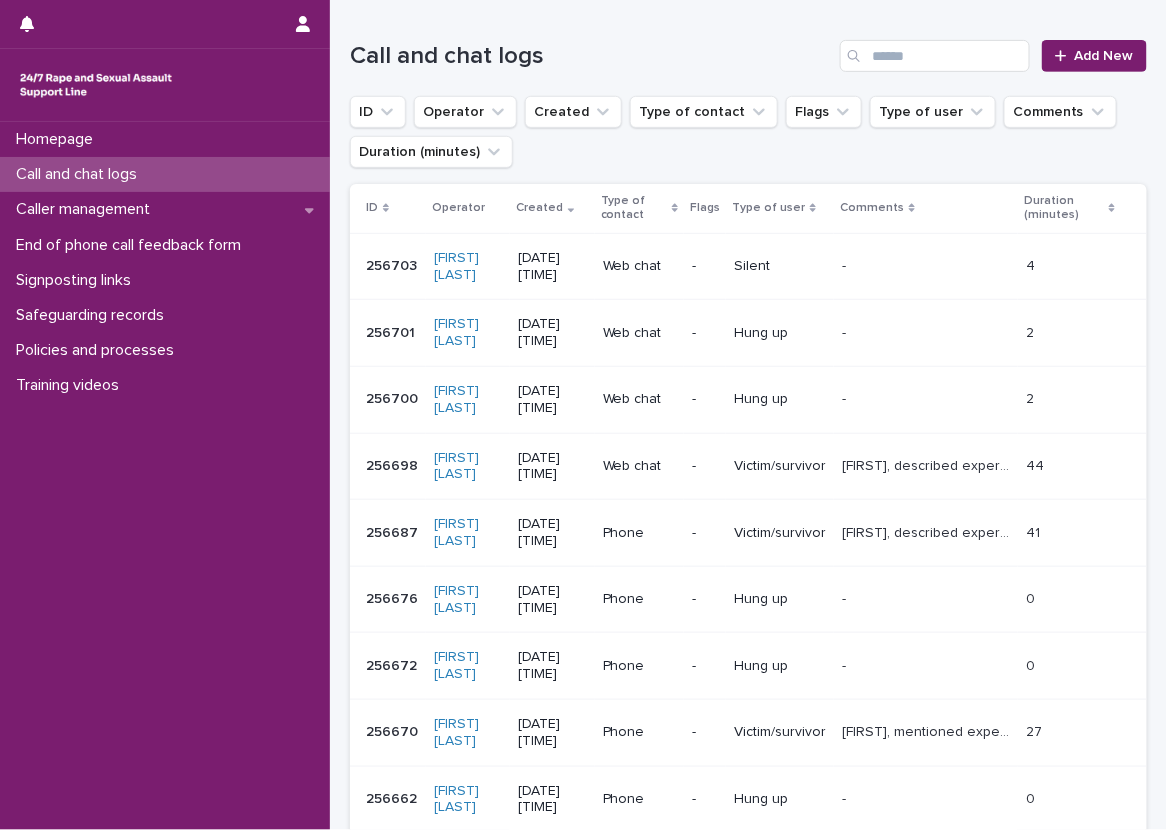 click on "[FIRST], described experiencing sexual violence perpetrated by their ex-boyfriend, explored thoughts and feelings and operator gave emotional support, operator explored options for support with the caller." at bounding box center [928, 464] 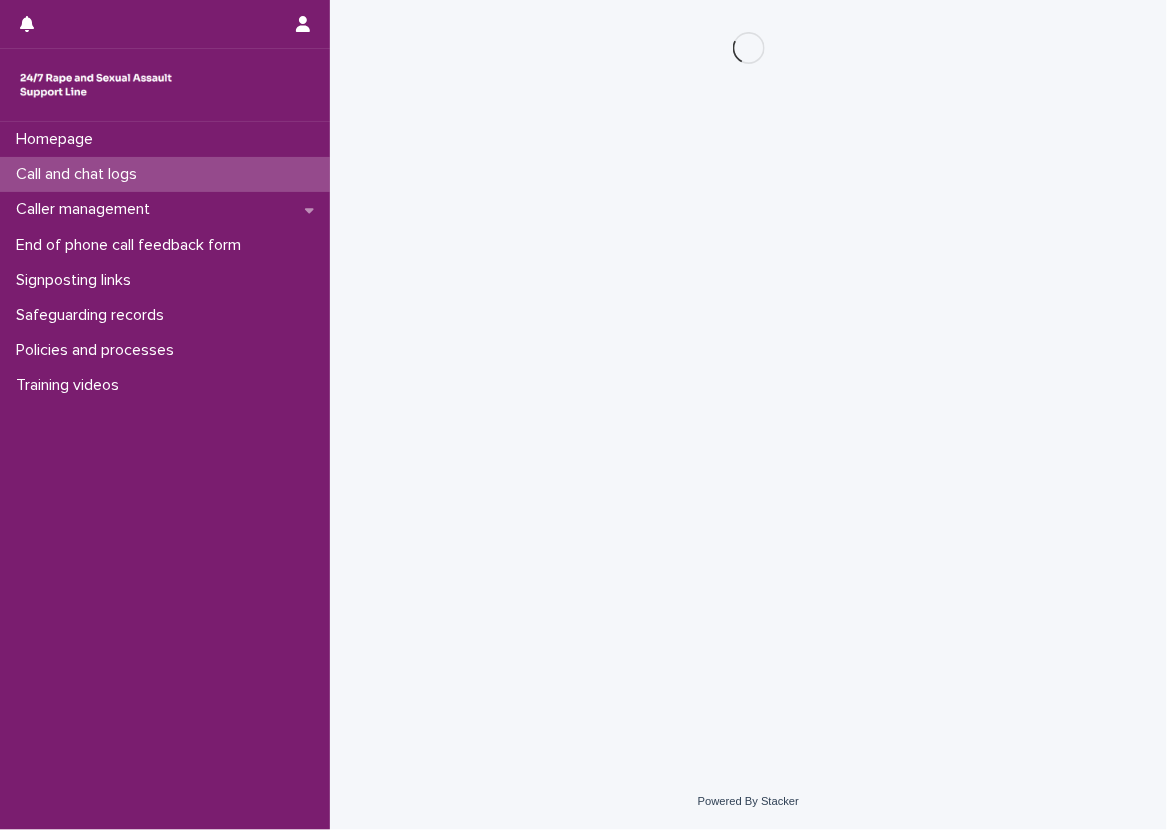 scroll, scrollTop: 0, scrollLeft: 0, axis: both 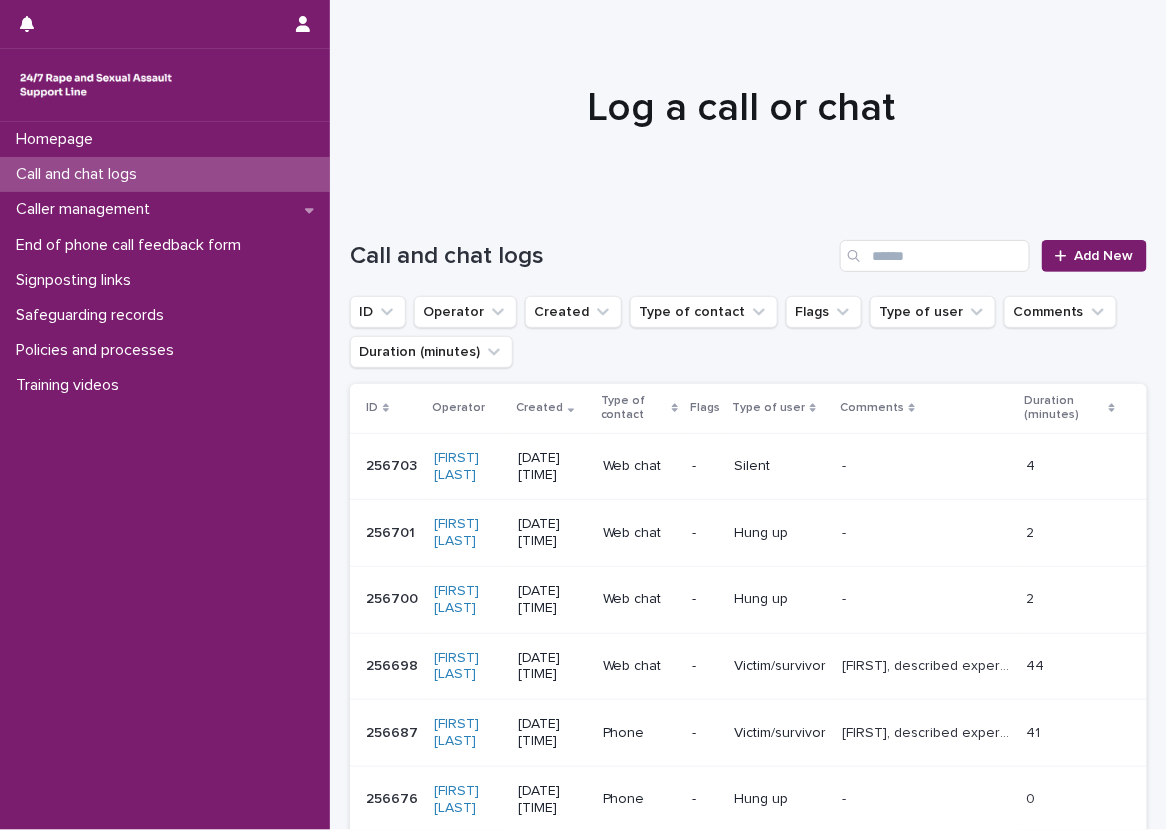 click on "[FIRST], described experiencing sexual violence perpetrated by their ex-boyfriend, explored thoughts and feelings and operator gave emotional support, operator explored options for support with the caller." at bounding box center (928, 664) 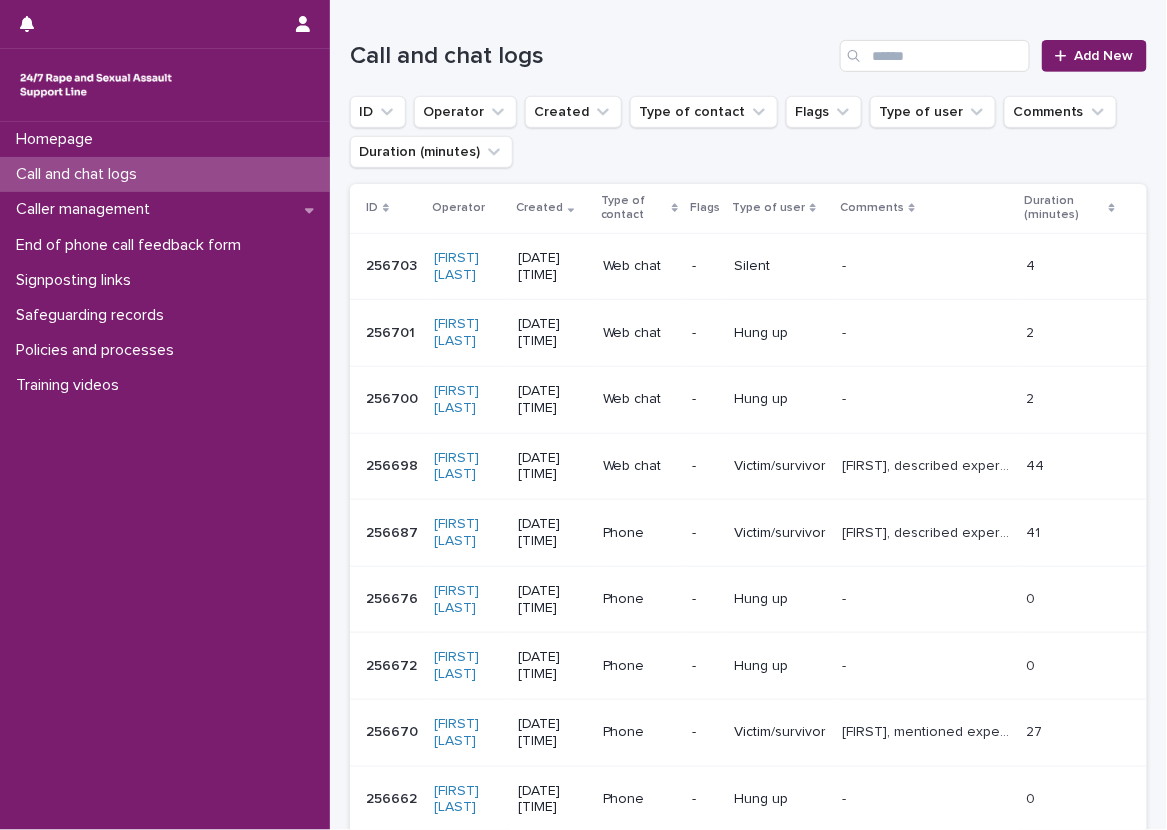 scroll, scrollTop: 300, scrollLeft: 0, axis: vertical 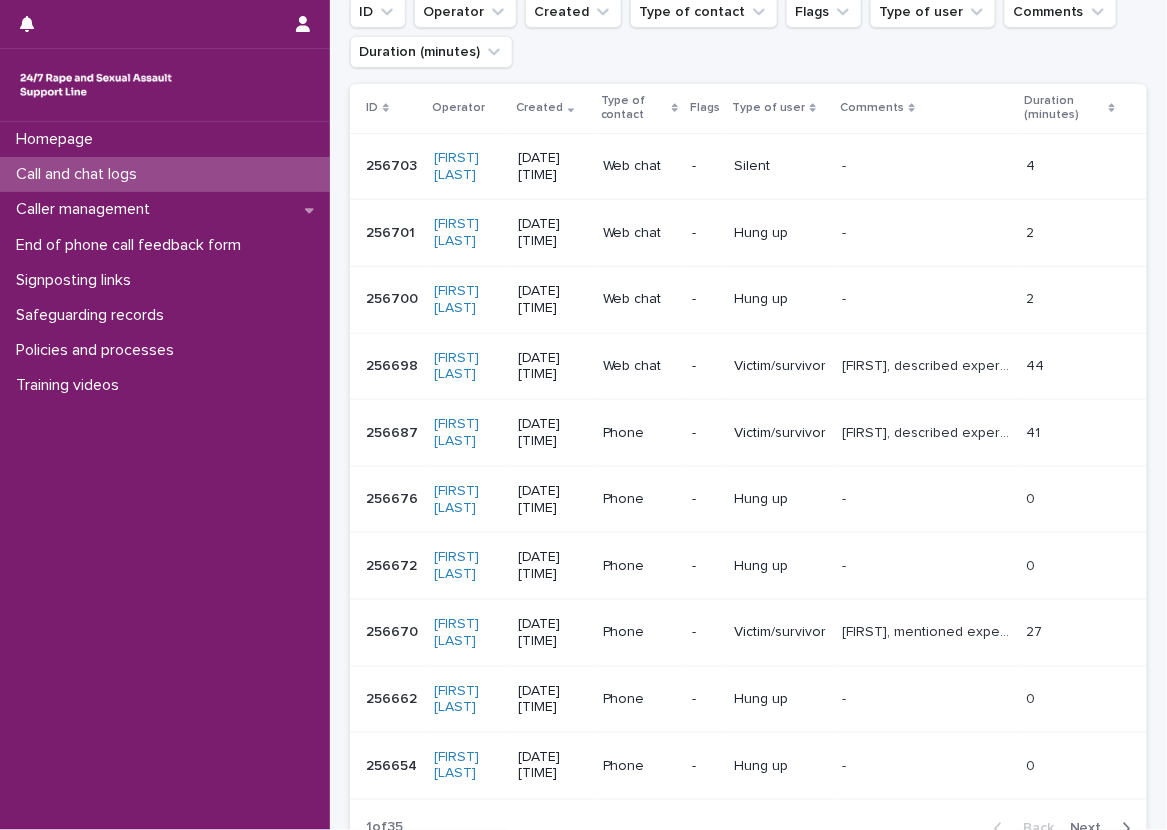 click on "Loading... Saving… Loading... Saving… Call and chat logs Add New ID Operator Created Type of contact Flags Type of user Comments Duration (minutes) ID Operator Created Type of contact Flags Type of user Comments Duration (minutes) 256703 256703   [FIRST] [LAST]   [DATE] [TIME] Web chat - Silent - -   4 4   256701 256701   [FIRST] [LAST]   [DATE] [TIME] Web chat - Hung up - -   2 2   256700 256700   [FIRST] [LAST]   [DATE] [TIME] Web chat - Hung up - -   2 2   256698 256698   [FIRST] [LAST]   [DATE] [TIME] Web chat - Victim/survivor [FIRST], described experiencing sexual violence perpetrated by their ex-boyfriend, explored thoughts and feelings and operator gave emotional support, operator explored options for support with the caller. [FIRST], described experiencing sexual violence perpetrated by their ex-boyfriend, explored thoughts and feelings and operator gave emotional support, operator explored options for support with the caller.   44 44   256687 256687   [FIRST] [LAST]   [DATE] [TIME] Phone -   41" at bounding box center [748, 435] 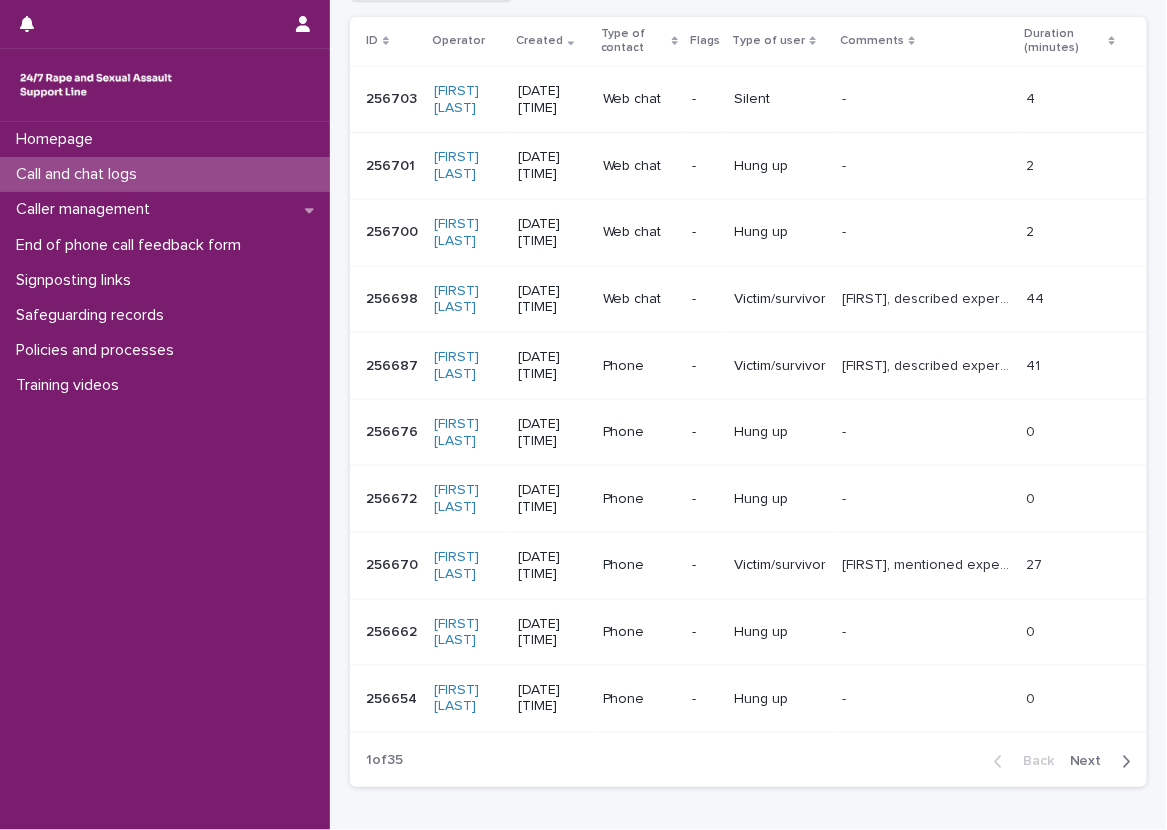 scroll, scrollTop: 369, scrollLeft: 0, axis: vertical 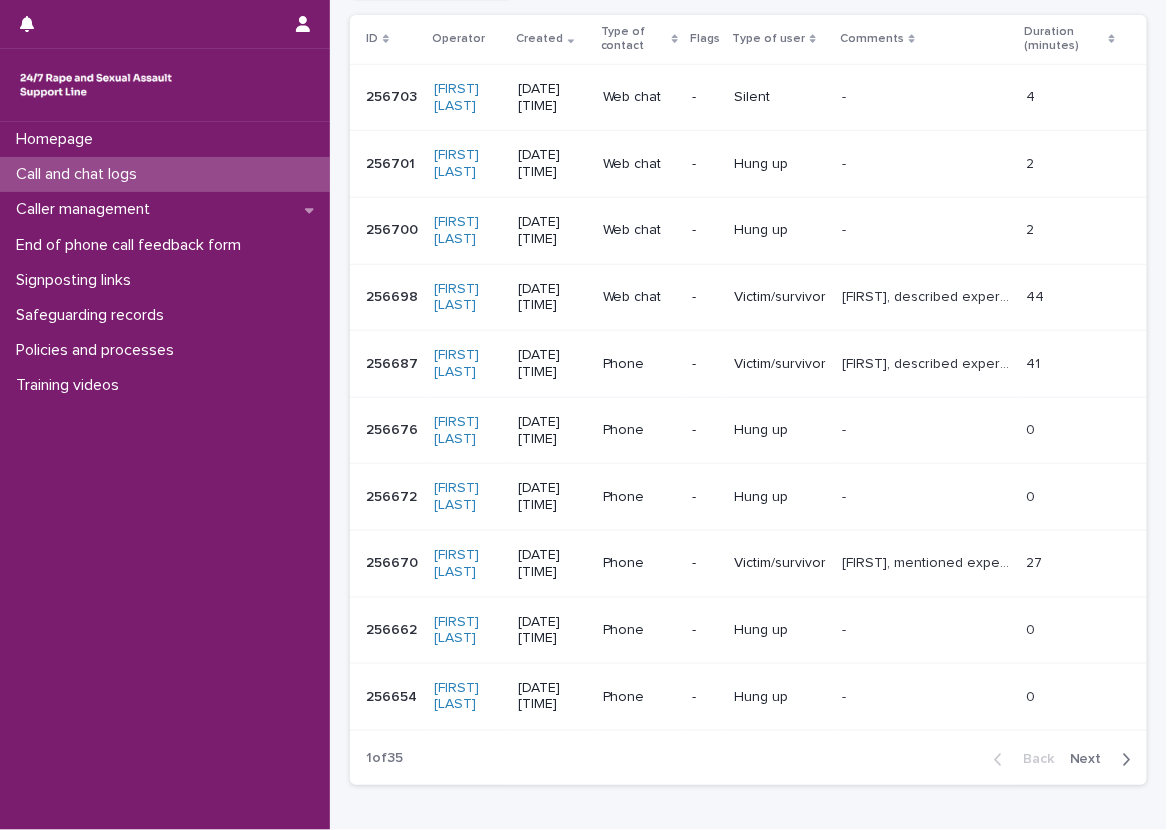 click on "Loading... Saving… Loading... Saving… Call and chat logs Add New ID Operator Created Type of contact Flags Type of user Comments Duration (minutes) ID Operator Created Type of contact Flags Type of user Comments Duration (minutes) 256703 256703   [FIRST] [LAST]   [DATE] [TIME] Web chat - Silent - -   4 4   256701 256701   [FIRST] [LAST]   [DATE] [TIME] Web chat - Hung up - -   2 2   256700 256700   [FIRST] [LAST]   [DATE] [TIME] Web chat - Hung up - -   2 2   256698 256698   [FIRST] [LAST]   [DATE] [TIME] Web chat - Victim/survivor [FIRST], described experiencing sexual violence perpetrated by their ex-boyfriend, explored thoughts and feelings and operator gave emotional support, operator explored options for support with the caller. [FIRST], described experiencing sexual violence perpetrated by their ex-boyfriend, explored thoughts and feelings and operator gave emotional support, operator explored options for support with the caller.   44 44   256687 256687   [FIRST] [LAST]   [DATE] [TIME] Phone -   41" at bounding box center (748, 341) 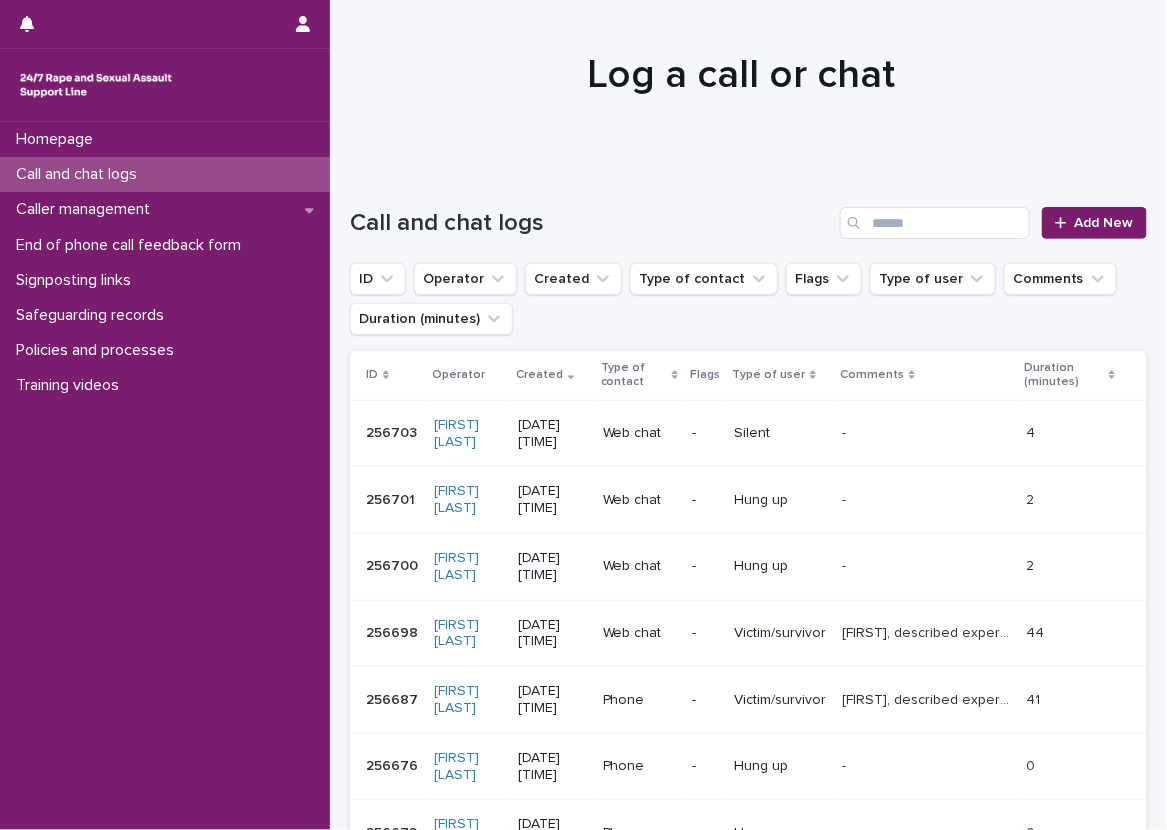scroll, scrollTop: 0, scrollLeft: 0, axis: both 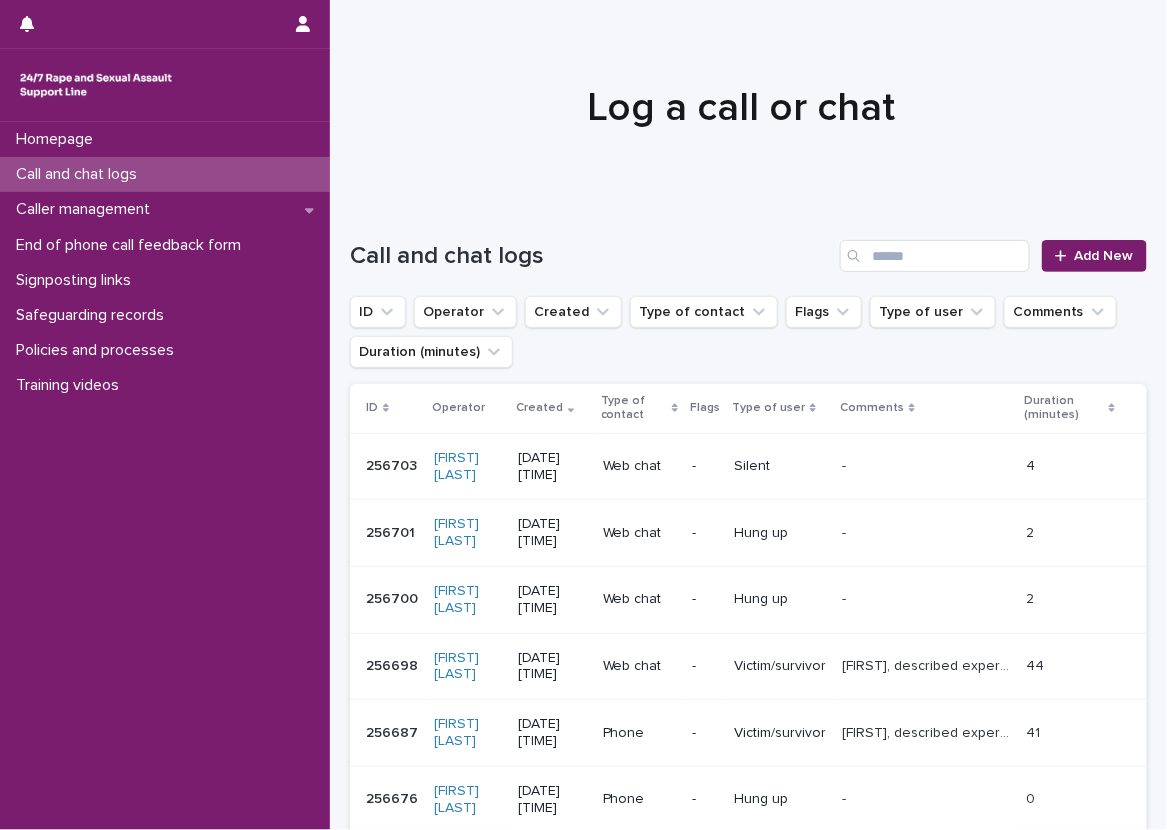 click on "Loading... Saving… Loading... Saving… Call and chat logs Add New ID Operator Created Type of contact Flags Type of user Comments Duration (minutes) ID Operator Created Type of contact Flags Type of user Comments Duration (minutes) 256703 256703   [FIRST] [LAST]   [DATE] [TIME] Web chat - Silent - -   4 4   256701 256701   [FIRST] [LAST]   [DATE] [TIME] Web chat - Hung up - -   2 2   256700 256700   [FIRST] [LAST]   [DATE] [TIME] Web chat - Hung up - -   2 2   256698 256698   [FIRST] [LAST]   [DATE] [TIME] Web chat - Victim/survivor [FIRST], described experiencing sexual violence perpetrated by their ex-boyfriend, explored thoughts and feelings and operator gave emotional support, operator explored options for support with the caller. [FIRST], described experiencing sexual violence perpetrated by their ex-boyfriend, explored thoughts and feelings and operator gave emotional support, operator explored options for support with the caller.   44 44   256687 256687   [FIRST] [LAST]   [DATE] [TIME] Phone -   41" at bounding box center [748, 735] 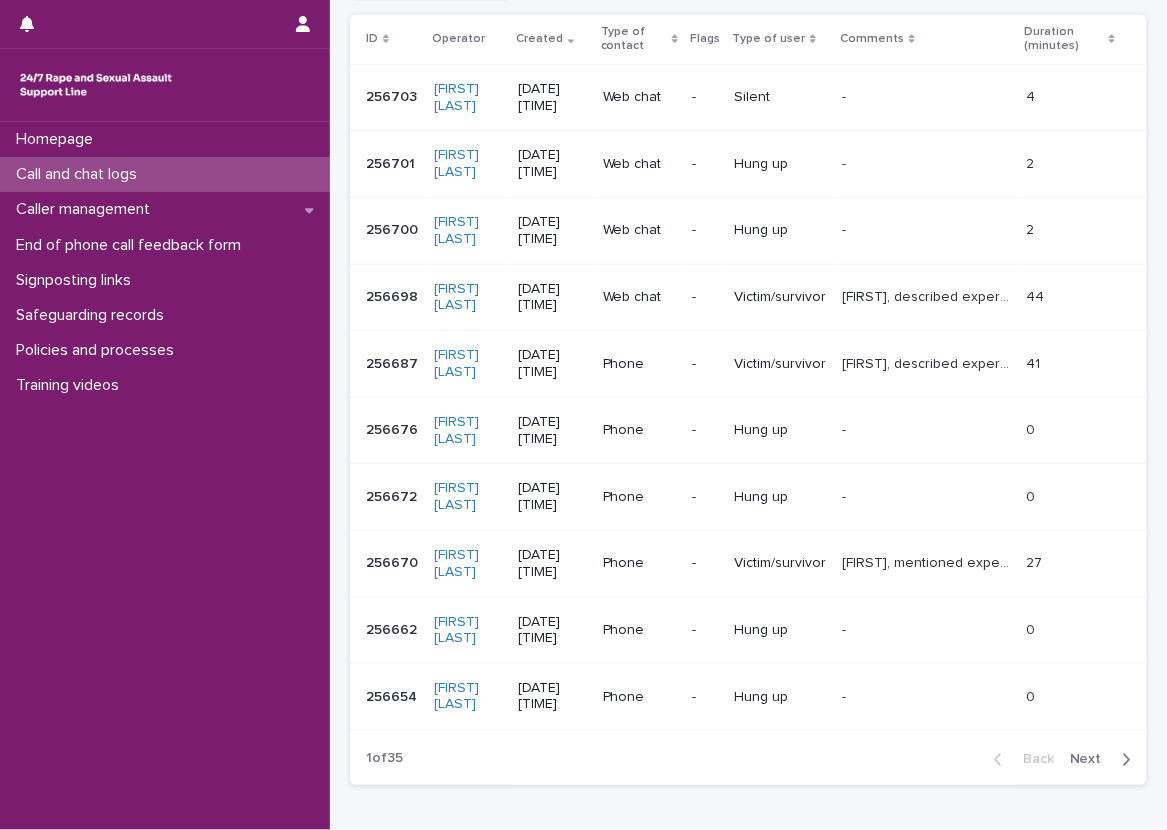 scroll, scrollTop: 400, scrollLeft: 0, axis: vertical 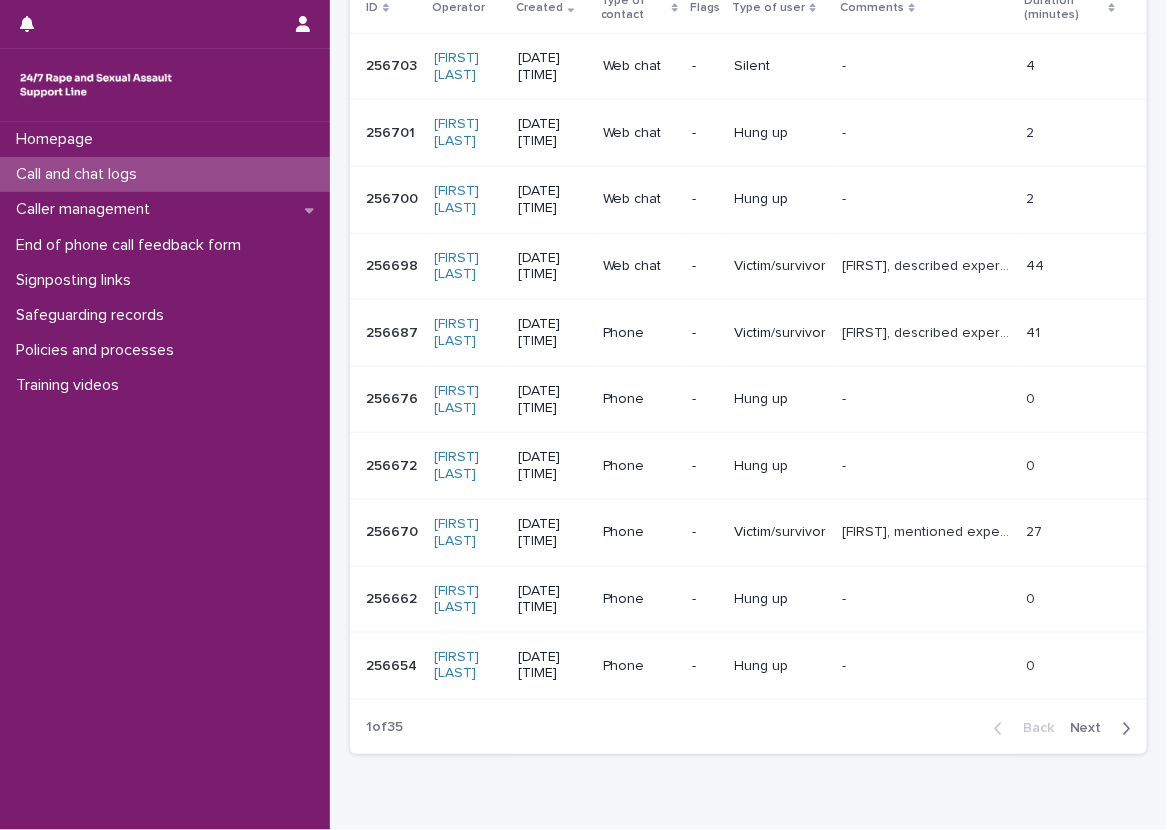 click on "Loading... Saving… Loading... Saving… Call and chat logs Add New ID Operator Created Type of contact Flags Type of user Comments Duration (minutes) ID Operator Created Type of contact Flags Type of user Comments Duration (minutes) 256703 256703   [FIRST] [LAST]   [DATE] [TIME] Web chat - Silent - -   4 4   256701 256701   [FIRST] [LAST]   [DATE] [TIME] Web chat - Hung up - -   2 2   256700 256700   [FIRST] [LAST]   [DATE] [TIME] Web chat - Hung up - -   2 2   256698 256698   [FIRST] [LAST]   [DATE] [TIME] Web chat - Victim/survivor [FIRST], described experiencing sexual violence perpetrated by their ex-boyfriend, explored thoughts and feelings and operator gave emotional support, operator explored options for support with the caller. [FIRST], described experiencing sexual violence perpetrated by their ex-boyfriend, explored thoughts and feelings and operator gave emotional support, operator explored options for support with the caller.   44 44   256687 256687   [FIRST] [LAST]   [DATE] [TIME] Phone -   41" at bounding box center [748, 335] 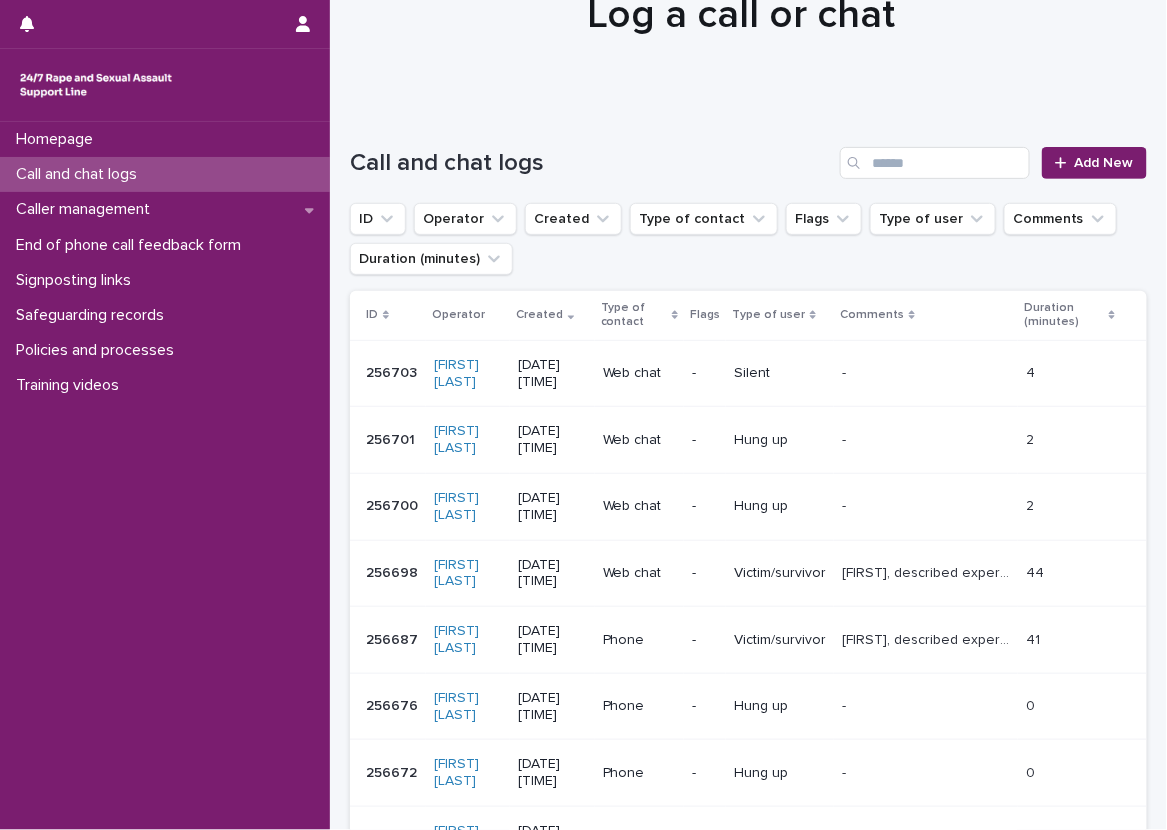 scroll, scrollTop: 0, scrollLeft: 0, axis: both 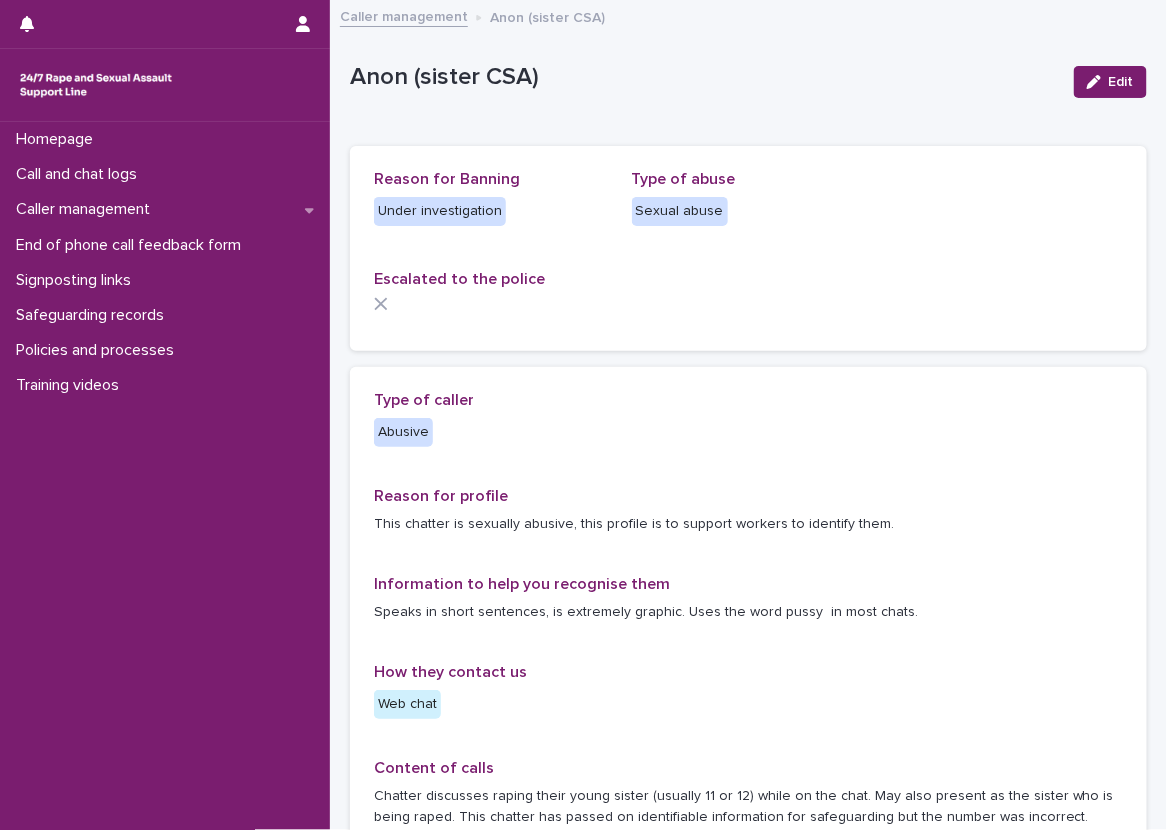 click on "**********" at bounding box center [748, 788] 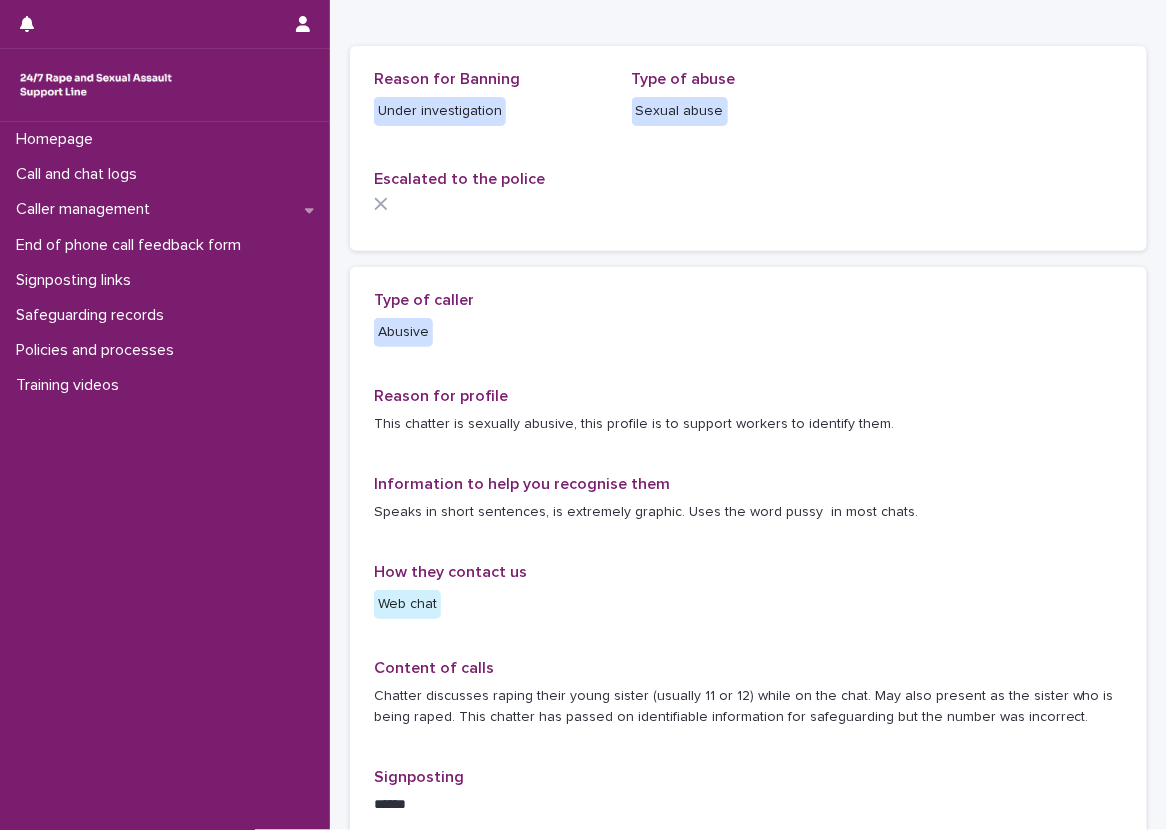 click on "This chatter is sexually abusive, this profile is to support workers to identify them." at bounding box center (748, 422) 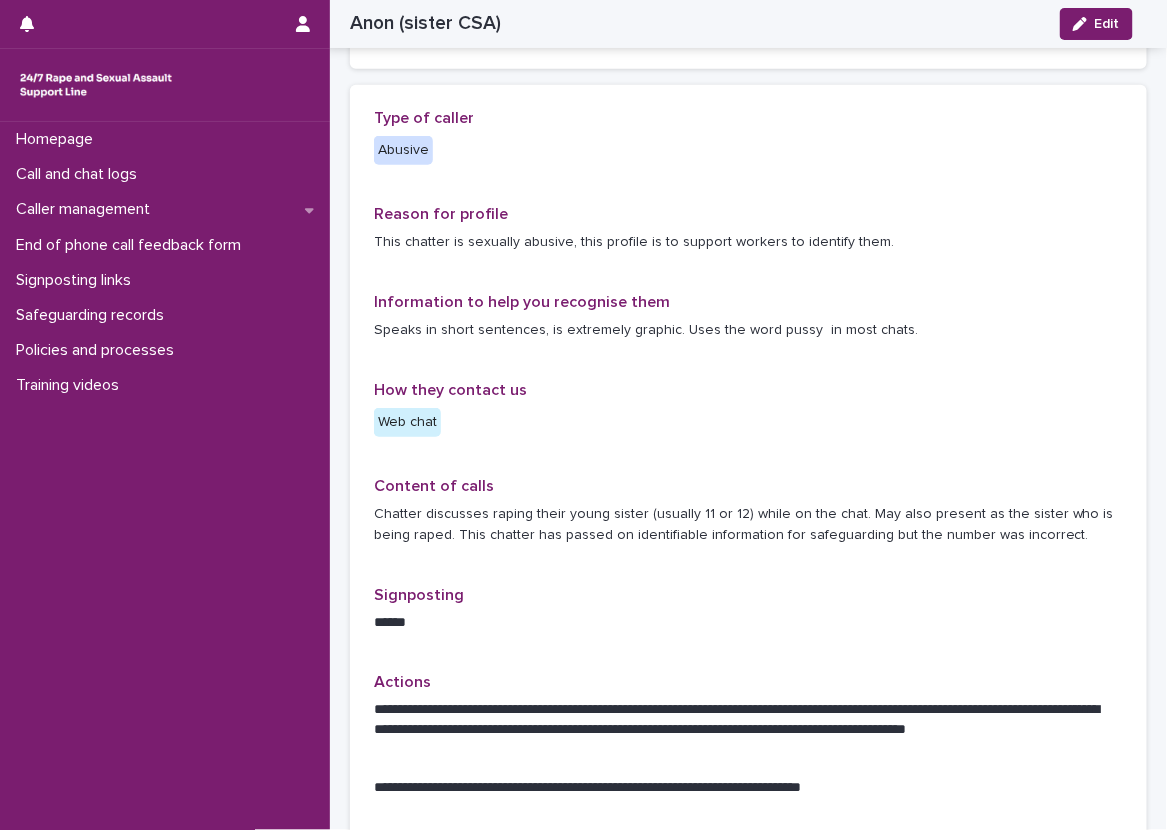 scroll, scrollTop: 300, scrollLeft: 0, axis: vertical 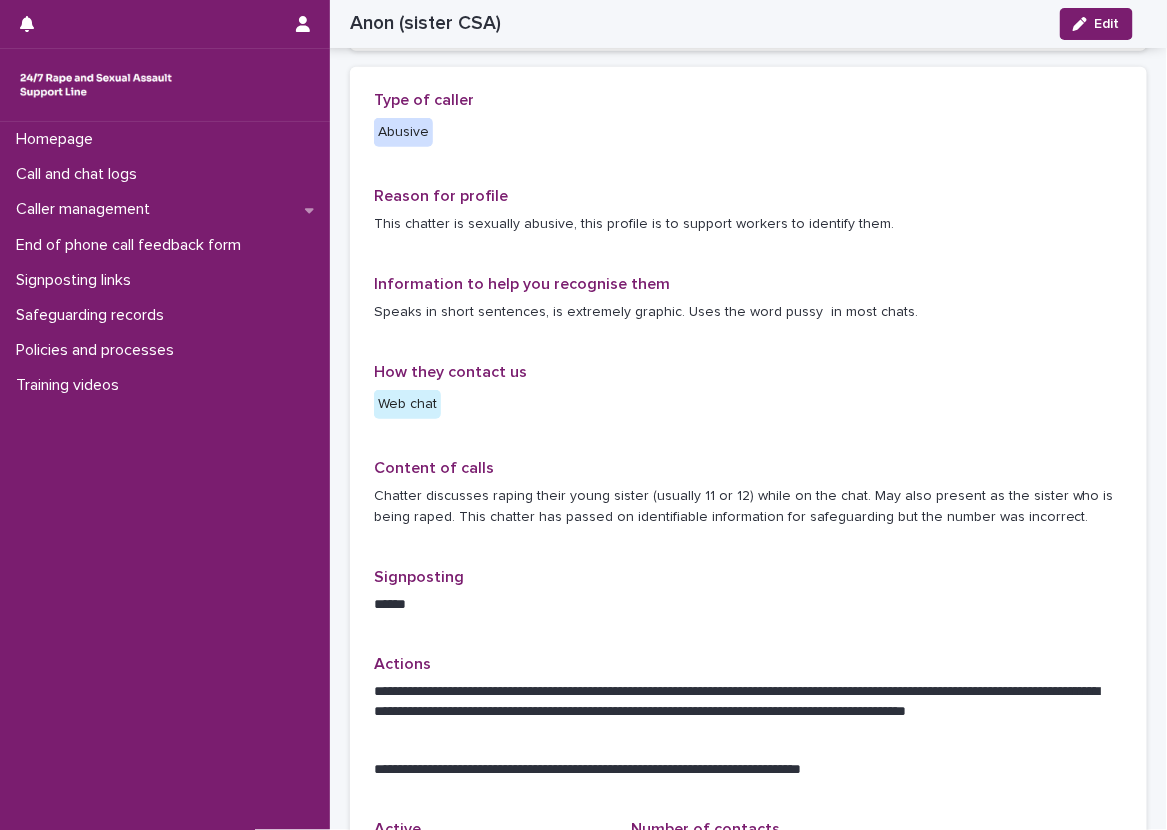 click on "**********" at bounding box center [748, 488] 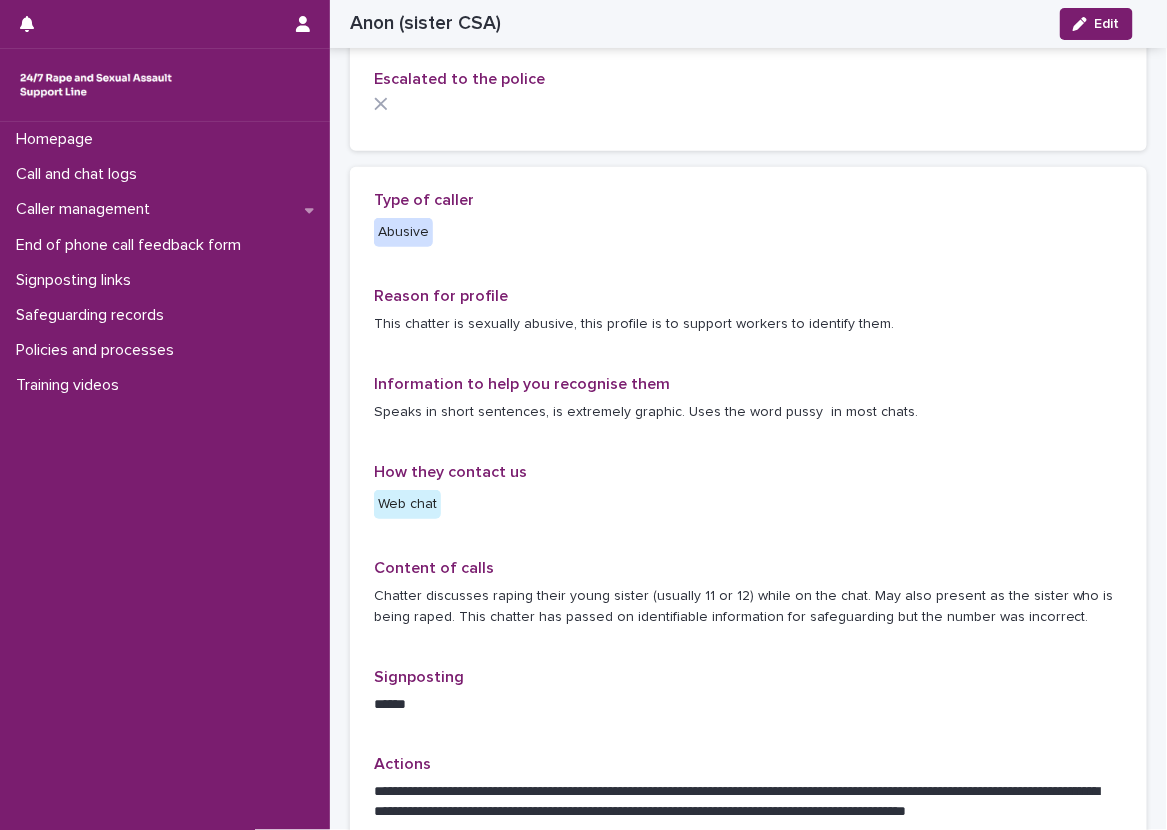 scroll, scrollTop: 300, scrollLeft: 0, axis: vertical 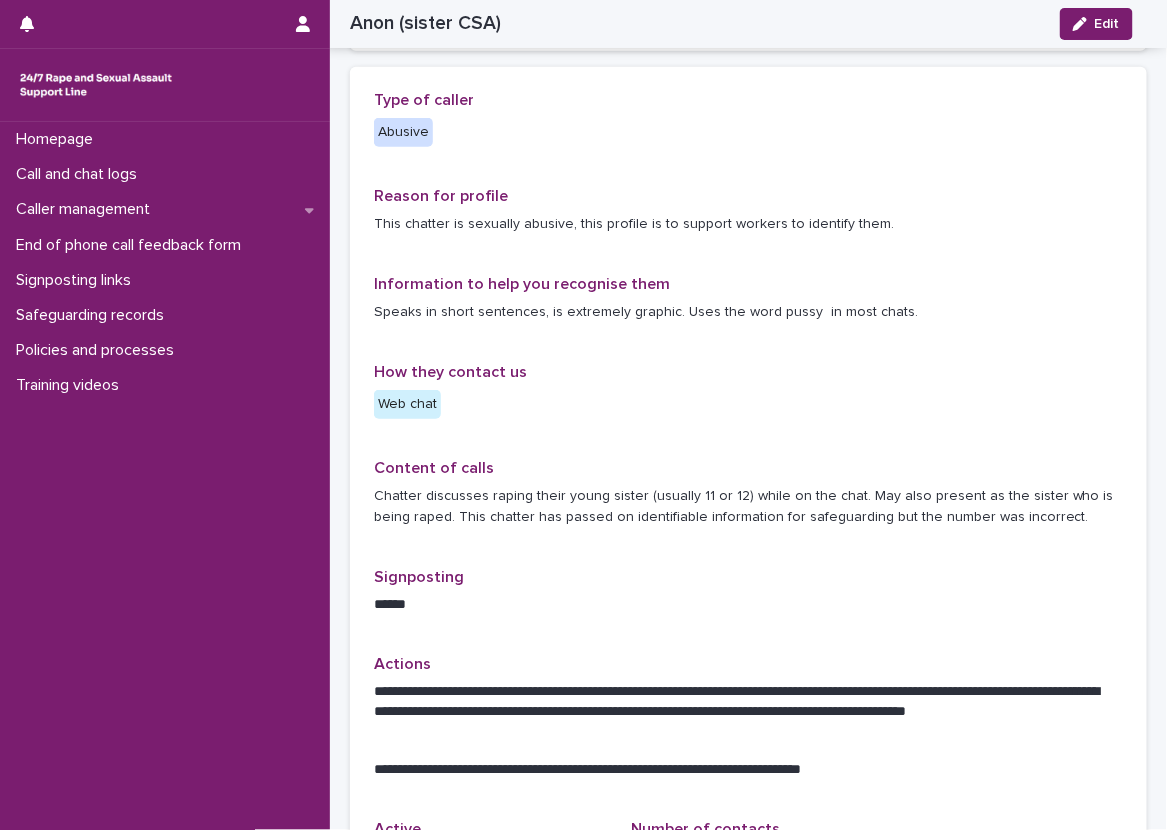 click on "**********" at bounding box center [748, 488] 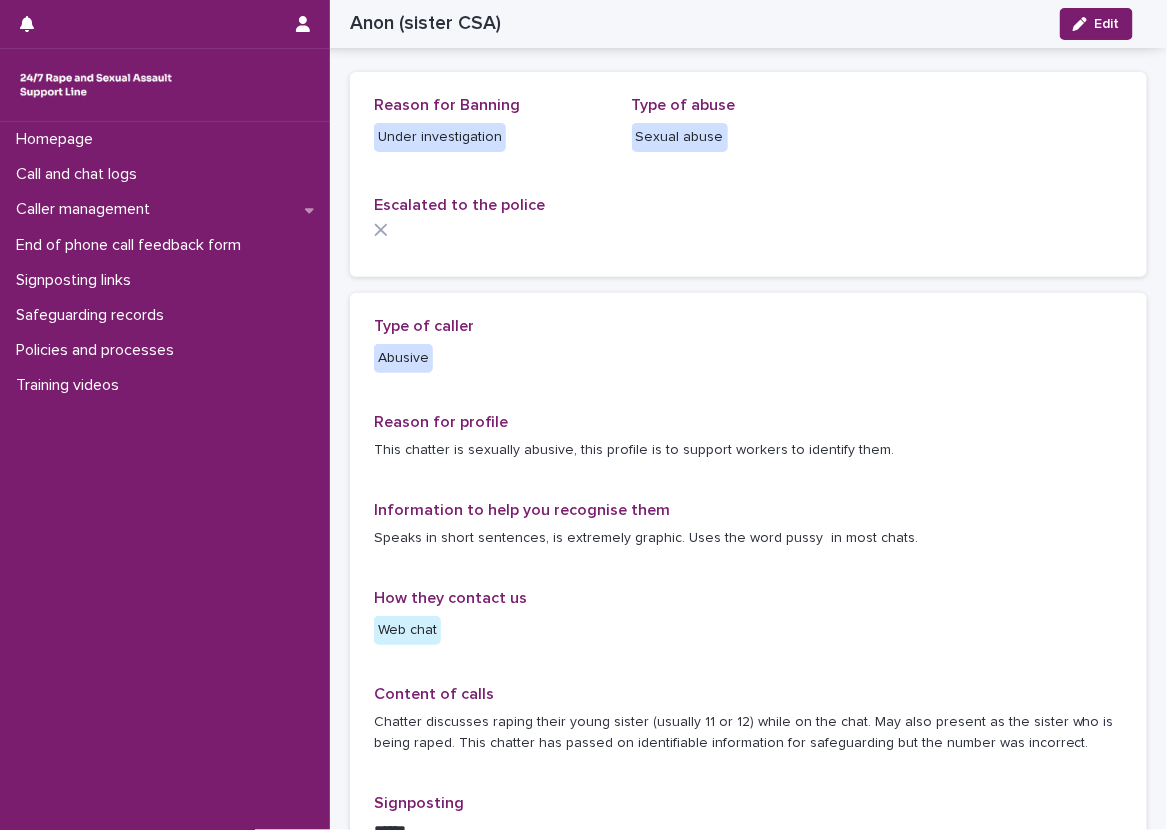 scroll, scrollTop: 0, scrollLeft: 0, axis: both 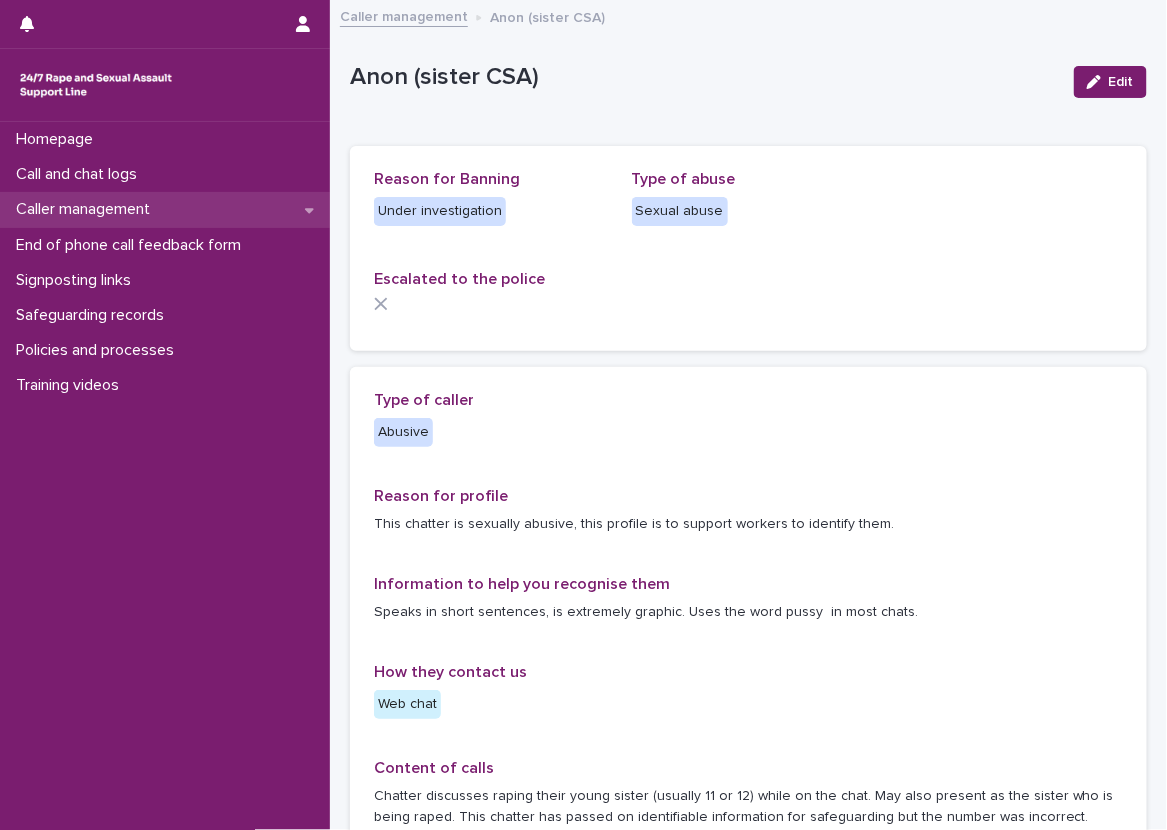 click on "Caller management" at bounding box center (165, 209) 